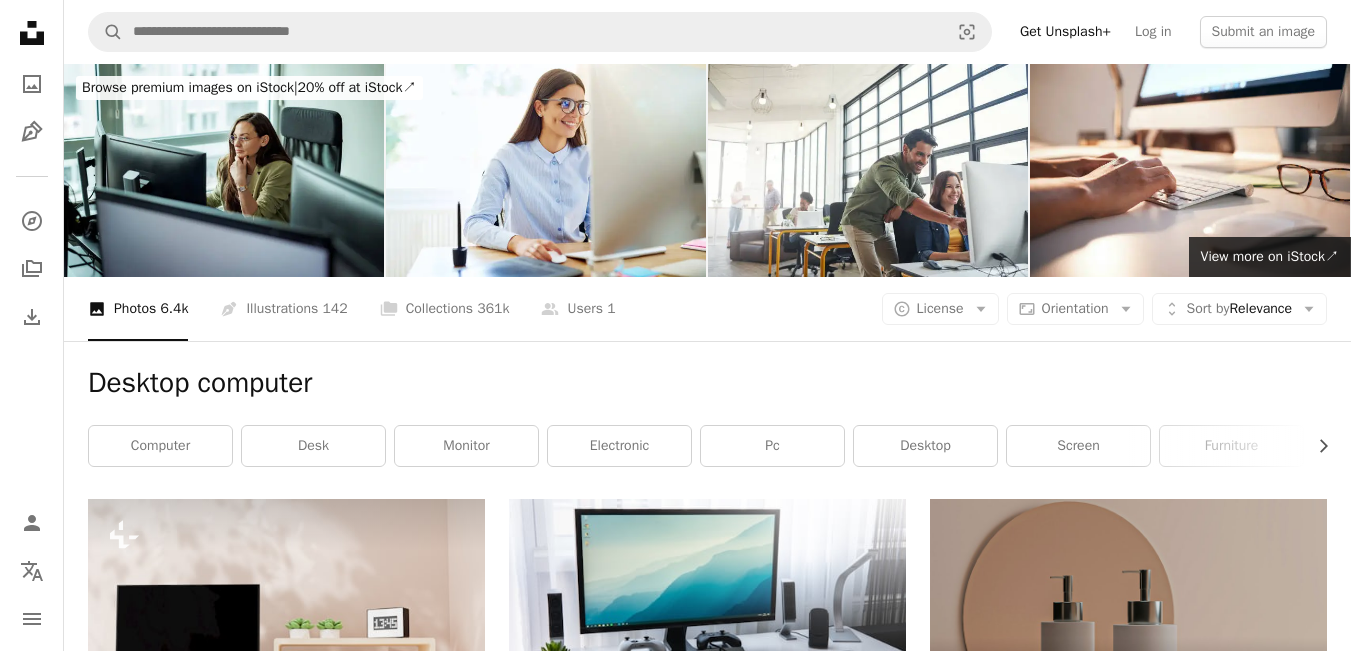 scroll, scrollTop: 2160, scrollLeft: 0, axis: vertical 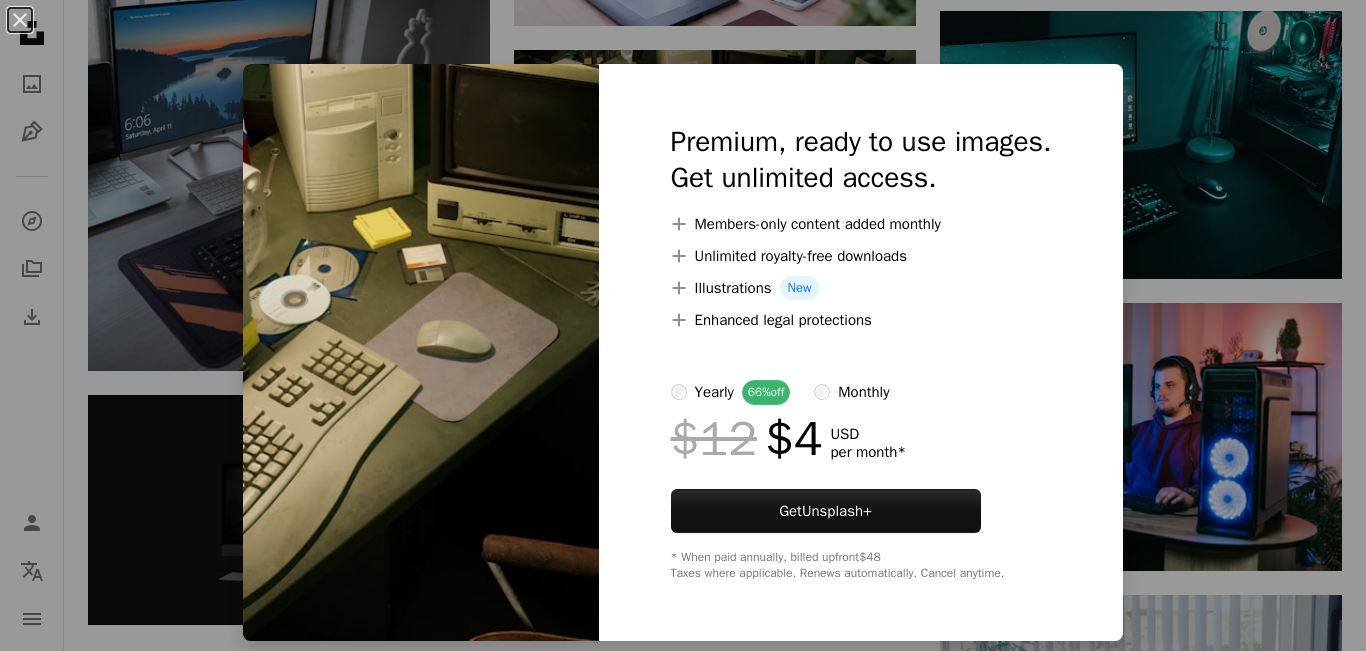 click on "An X shape Premium, ready to use images. Get unlimited access. A plus sign Members-only content added monthly A plus sign Unlimited royalty-free downloads A plus sign Illustrations  New A plus sign Enhanced legal protections yearly 66%  off monthly $12   $4 USD per month * Get  Unsplash+ * When paid annually, billed upfront  $48 Taxes where applicable. Renews automatically. Cancel anytime." at bounding box center [683, 325] 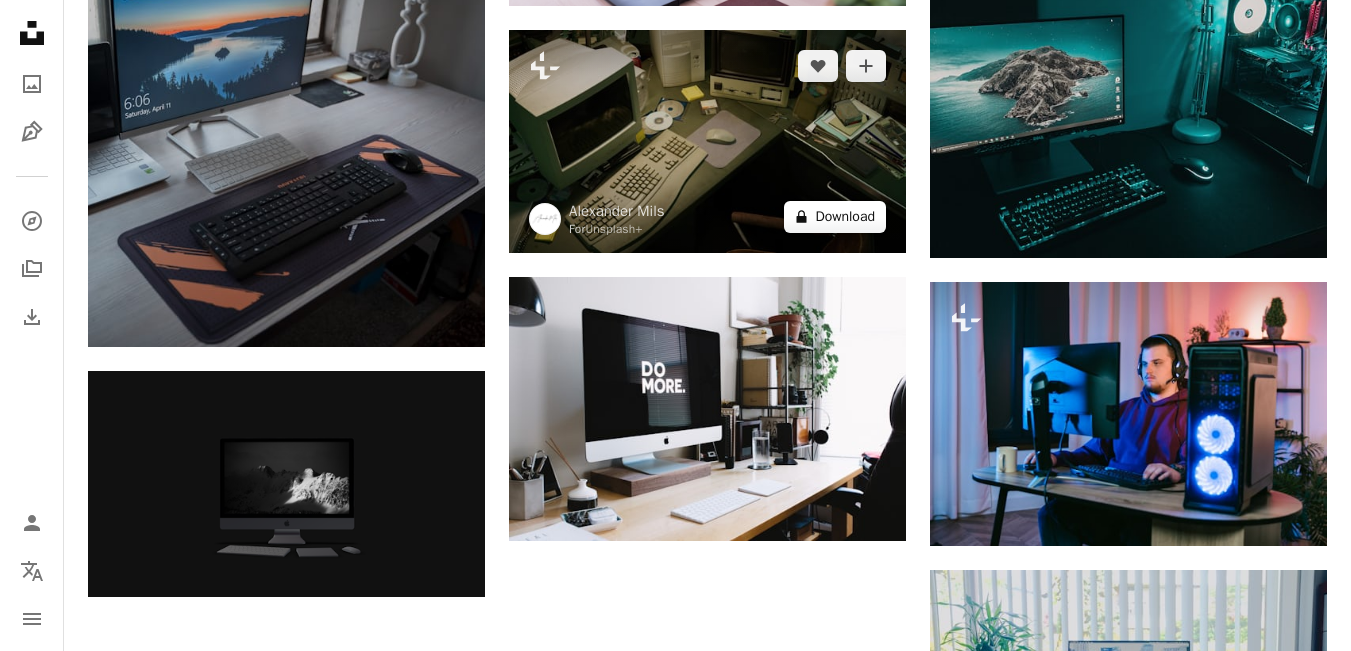 click on "A lock Download" at bounding box center (835, 217) 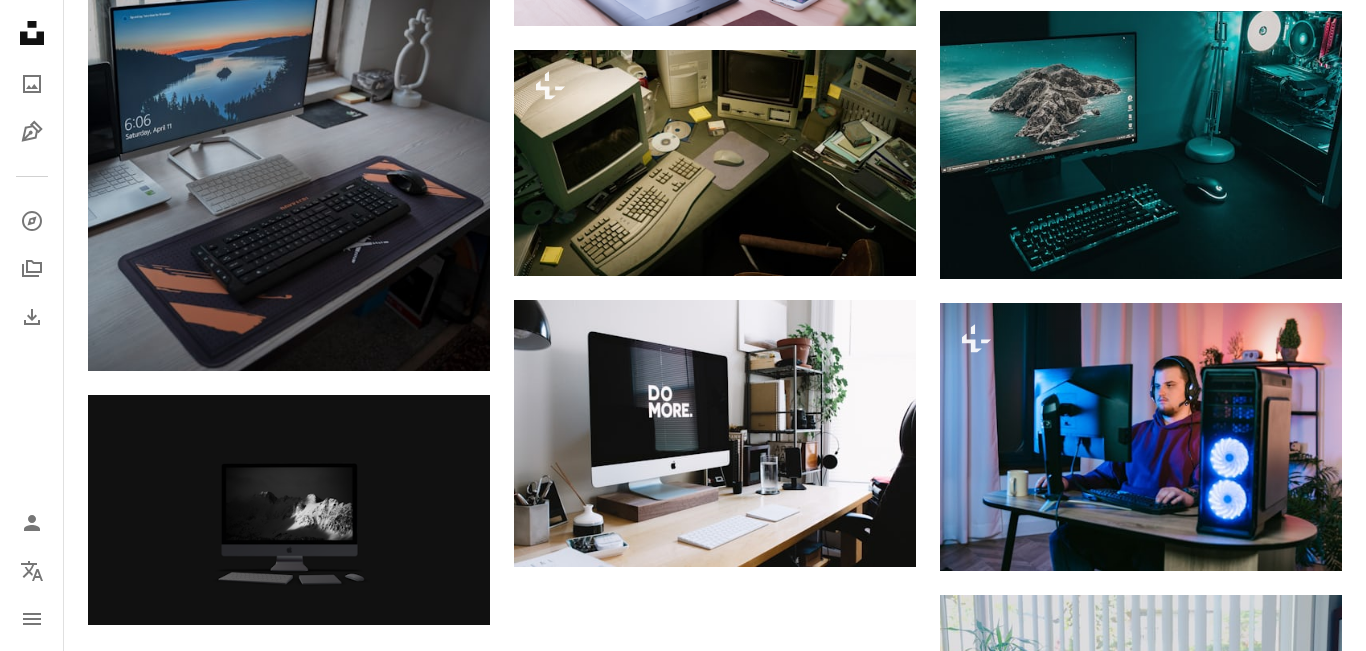 click on "Get  Unsplash+" at bounding box center (826, 2605) 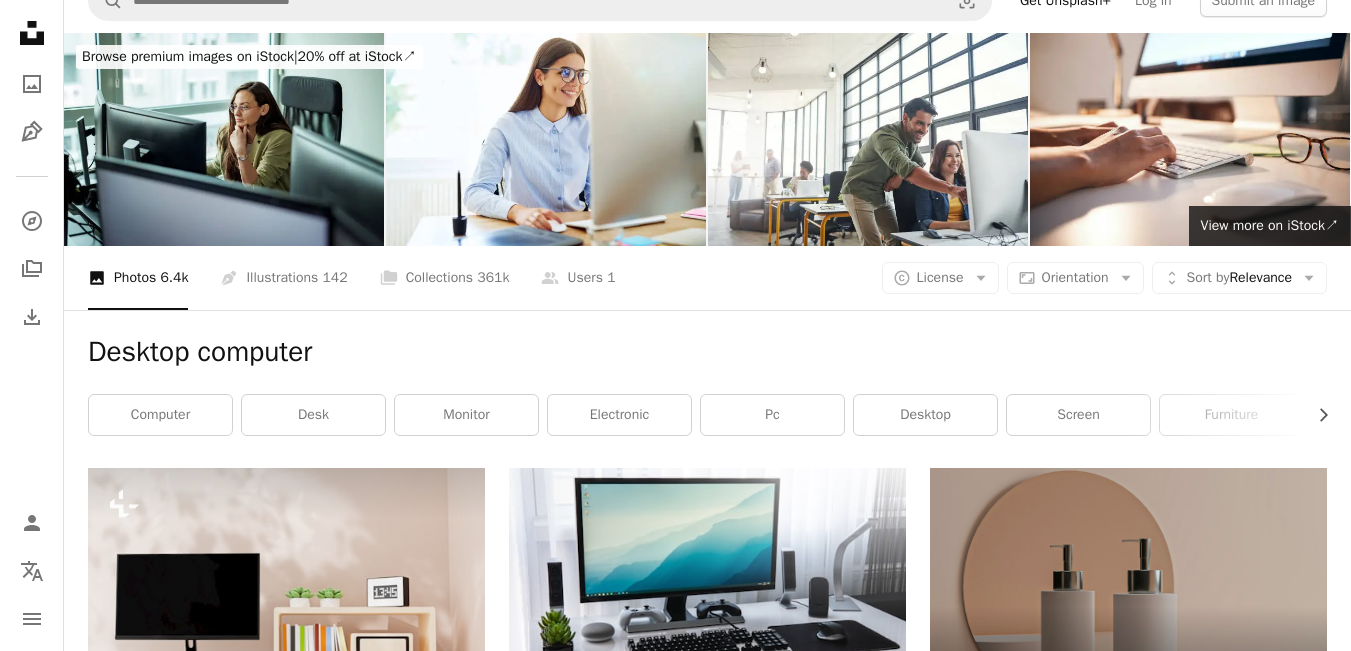 scroll, scrollTop: 0, scrollLeft: 0, axis: both 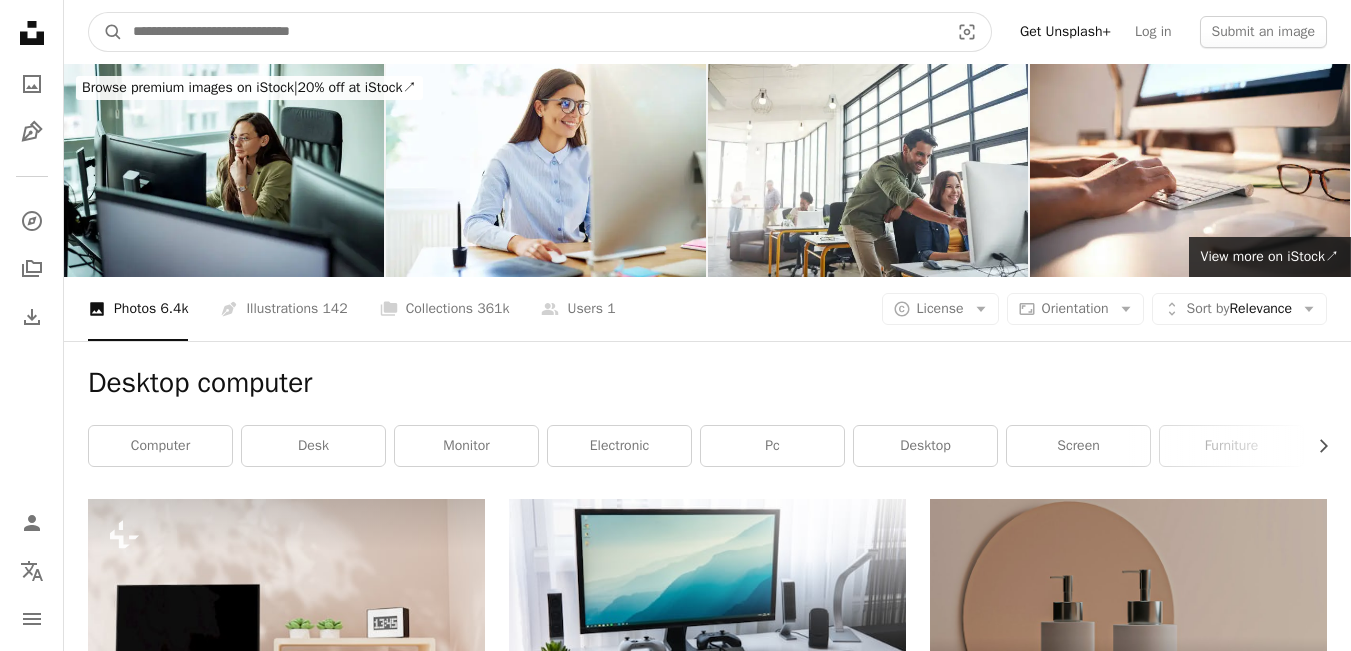 click at bounding box center [533, 32] 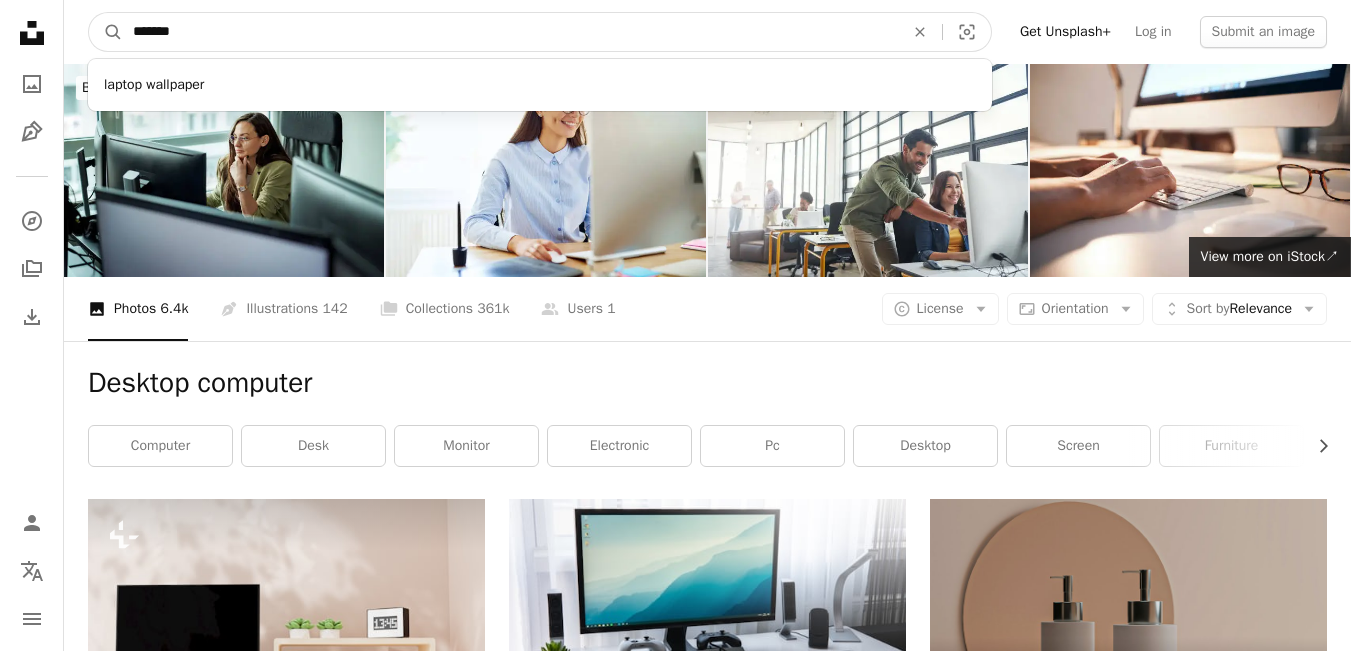 type on "******" 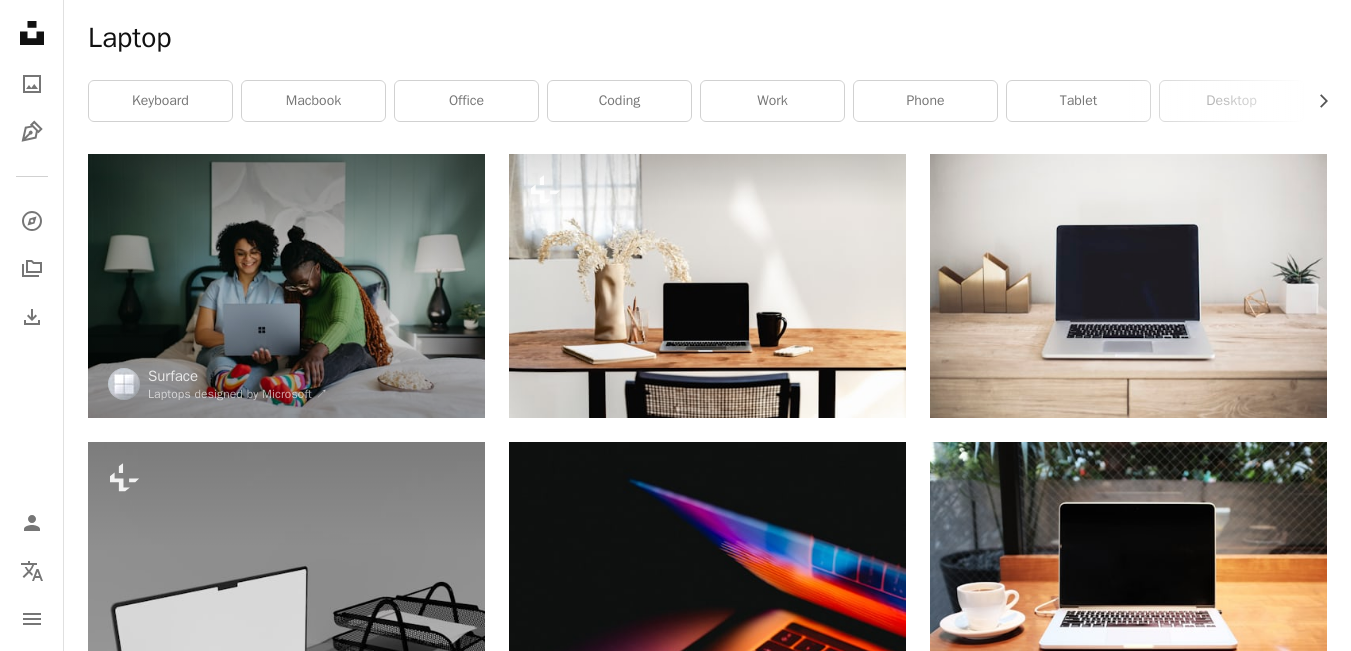 scroll, scrollTop: 160, scrollLeft: 0, axis: vertical 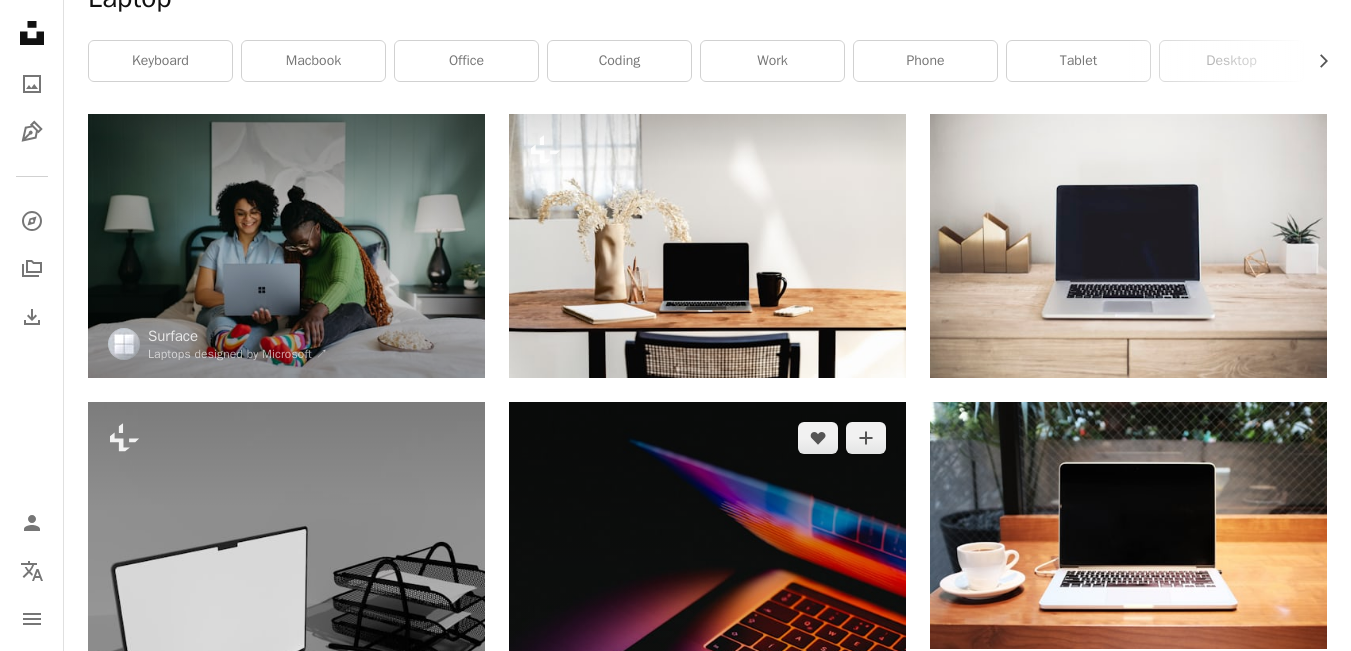 click at bounding box center [707, 650] 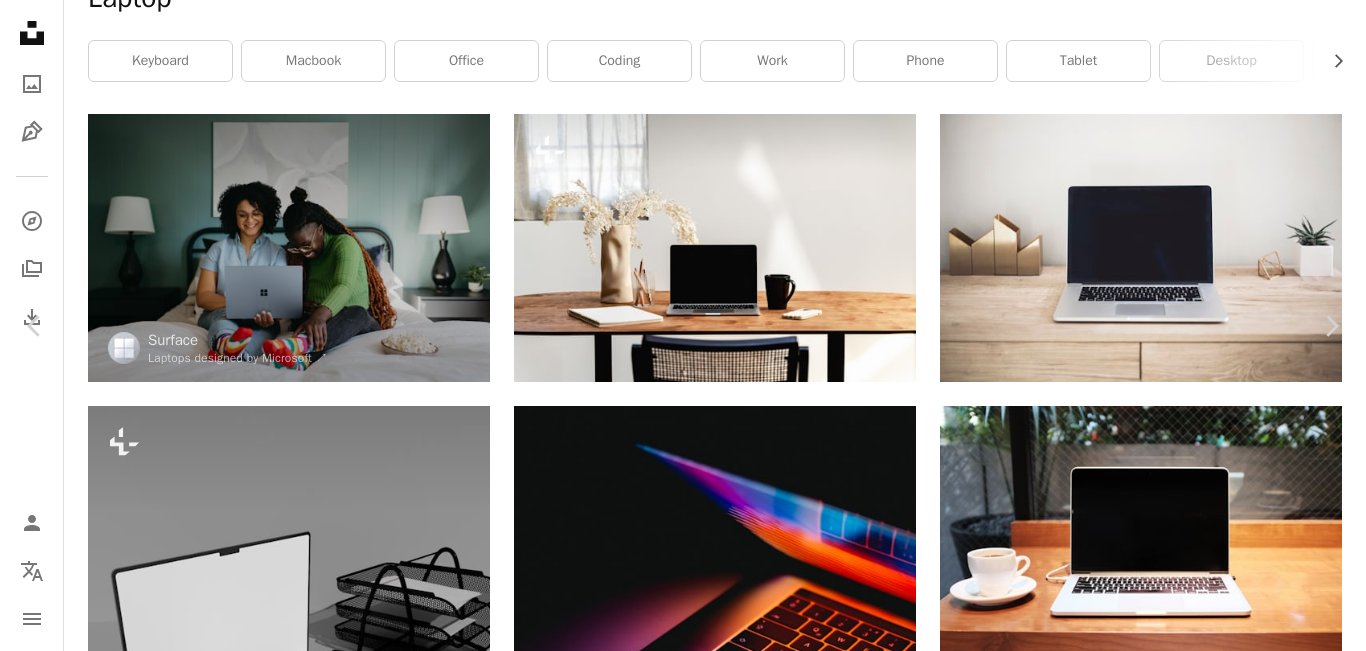 click on "An X shape" at bounding box center (20, 20) 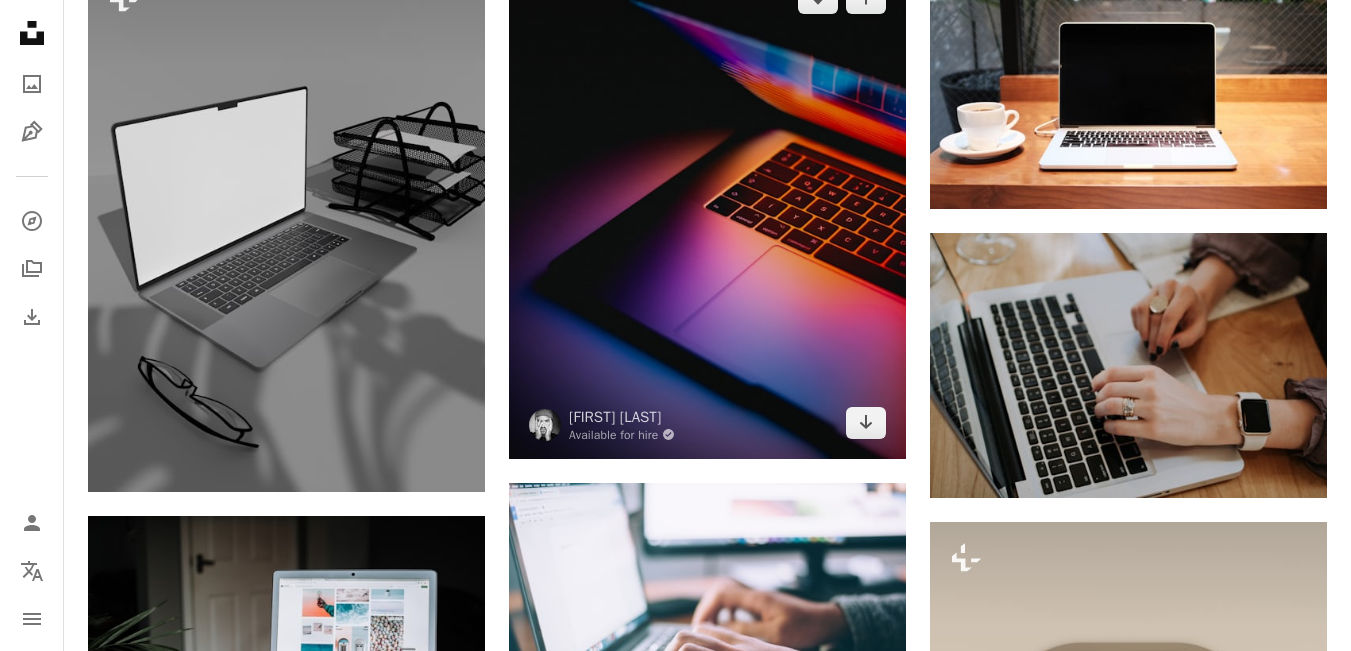 scroll, scrollTop: 640, scrollLeft: 0, axis: vertical 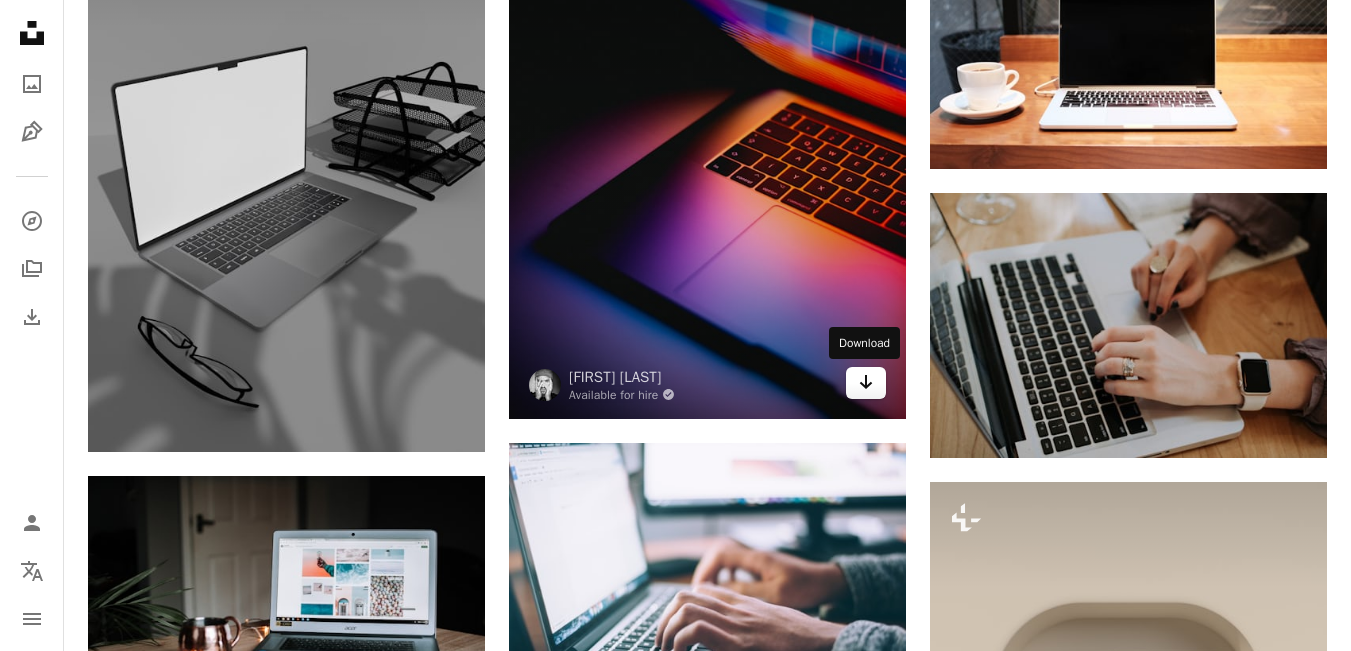 click on "Arrow pointing down" 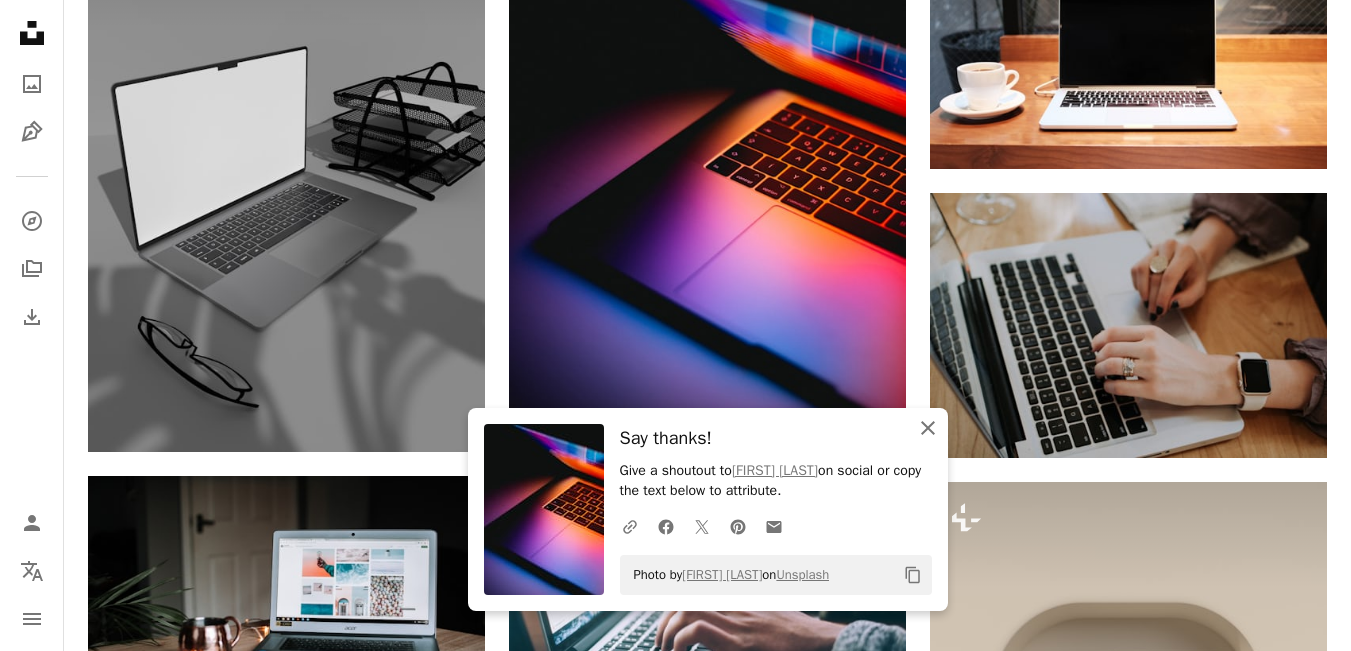 click on "An X shape" 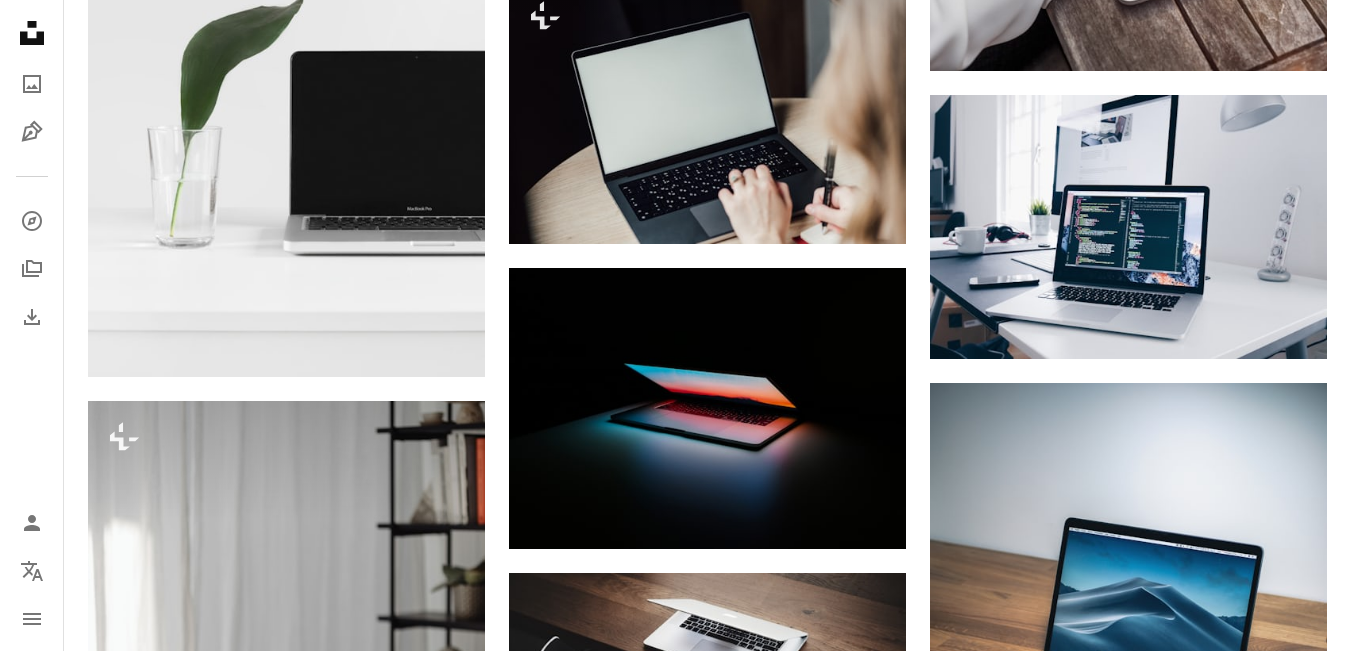 scroll, scrollTop: 2480, scrollLeft: 0, axis: vertical 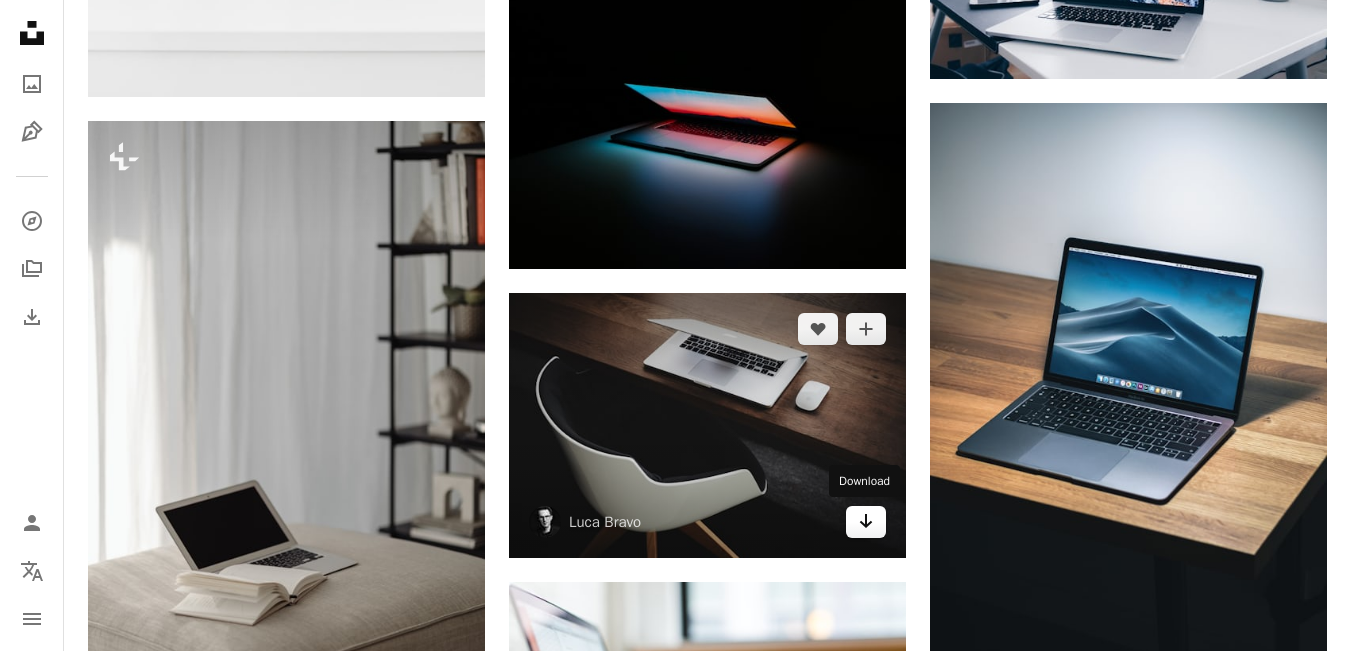 click on "Arrow pointing down" 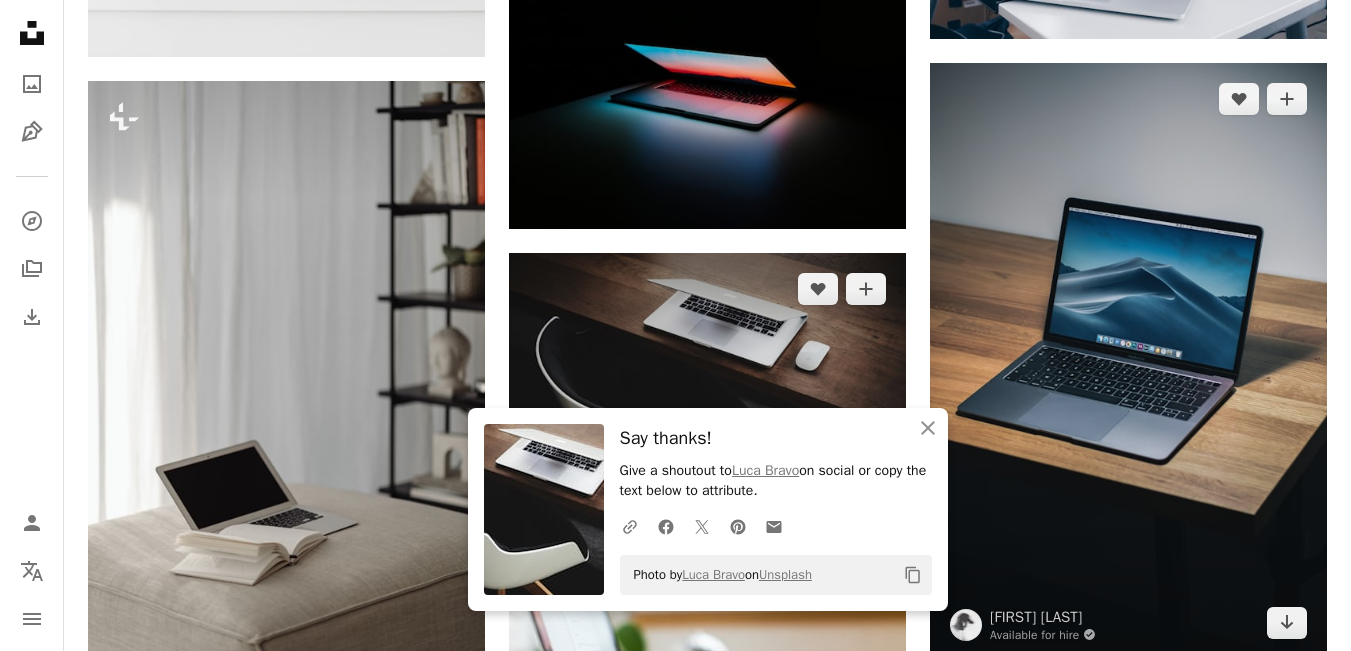 scroll, scrollTop: 2920, scrollLeft: 0, axis: vertical 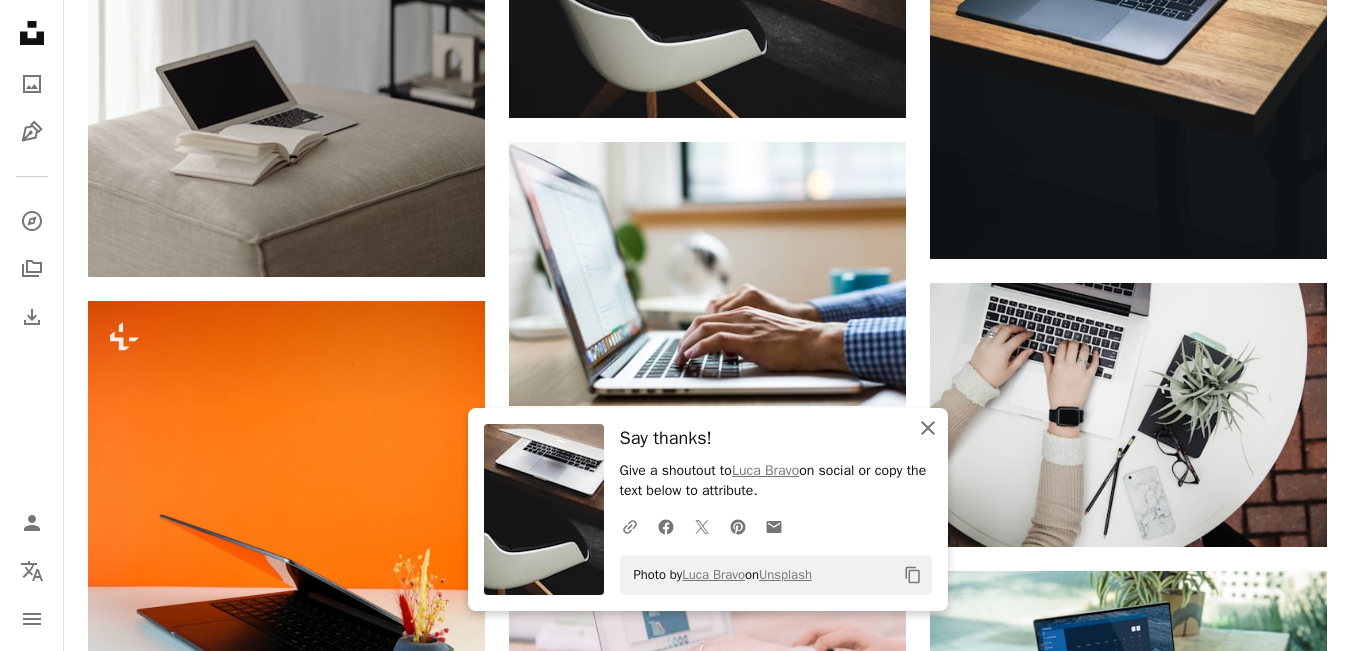 click 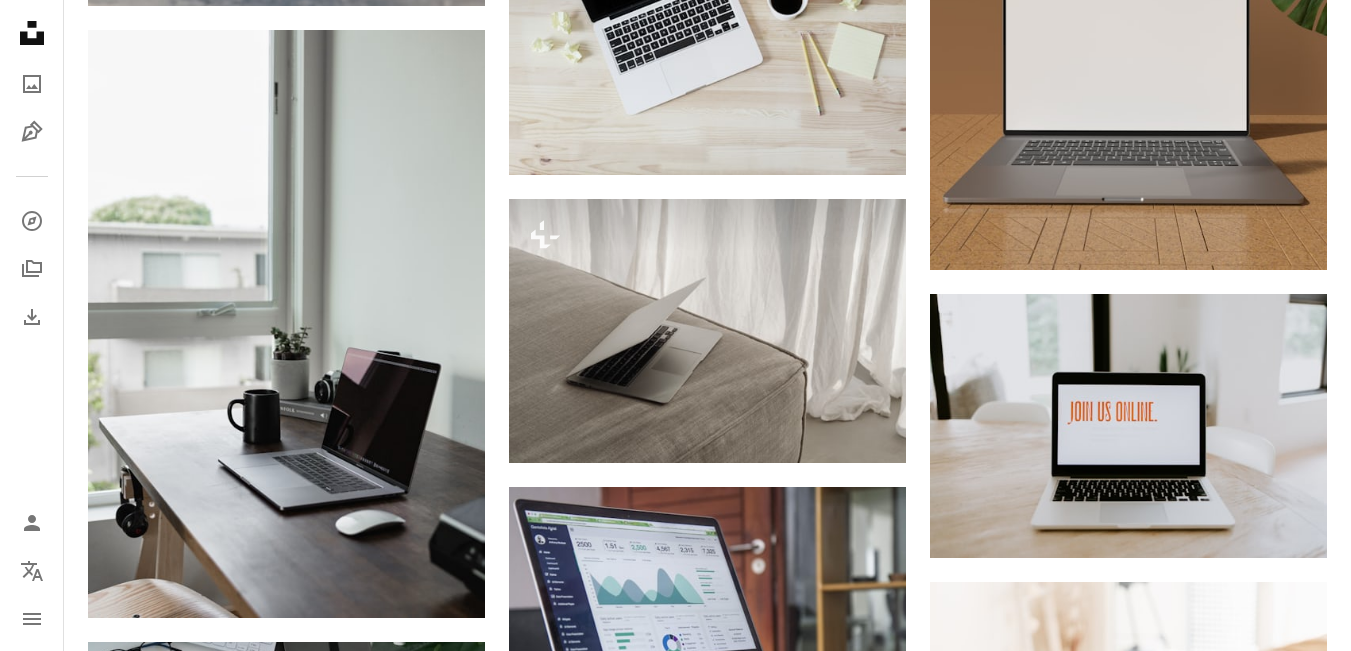 scroll, scrollTop: 4080, scrollLeft: 0, axis: vertical 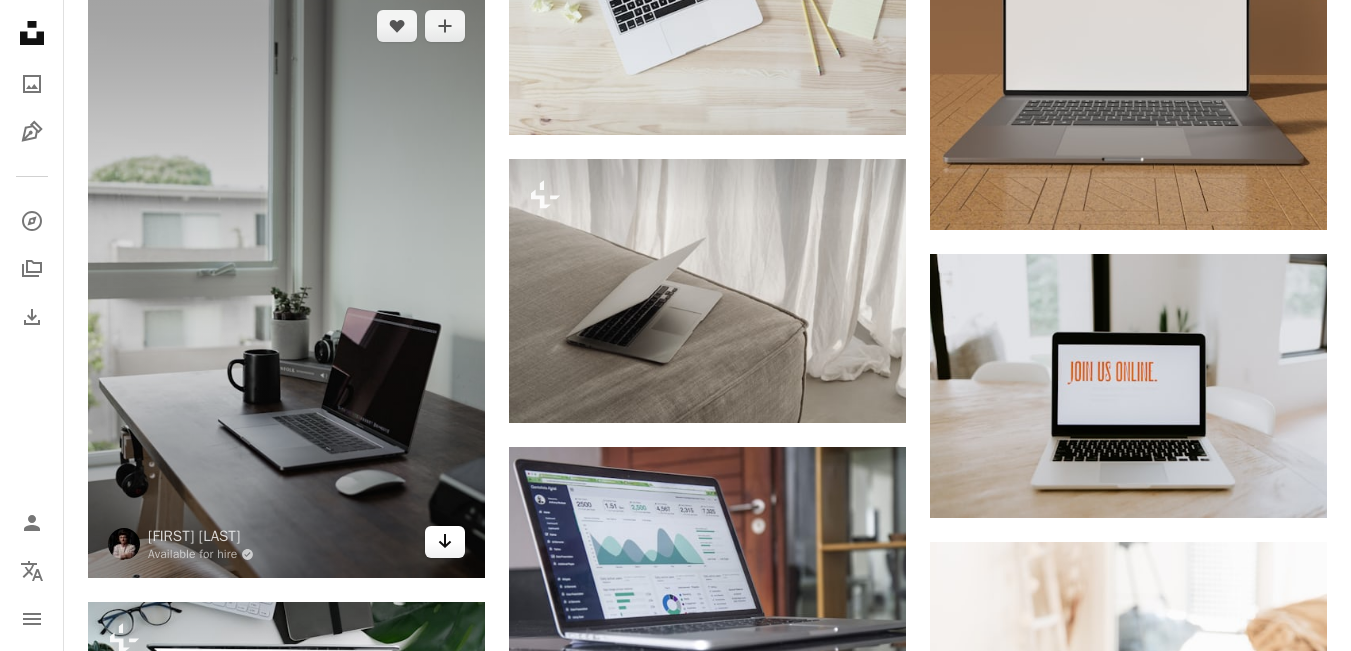 click 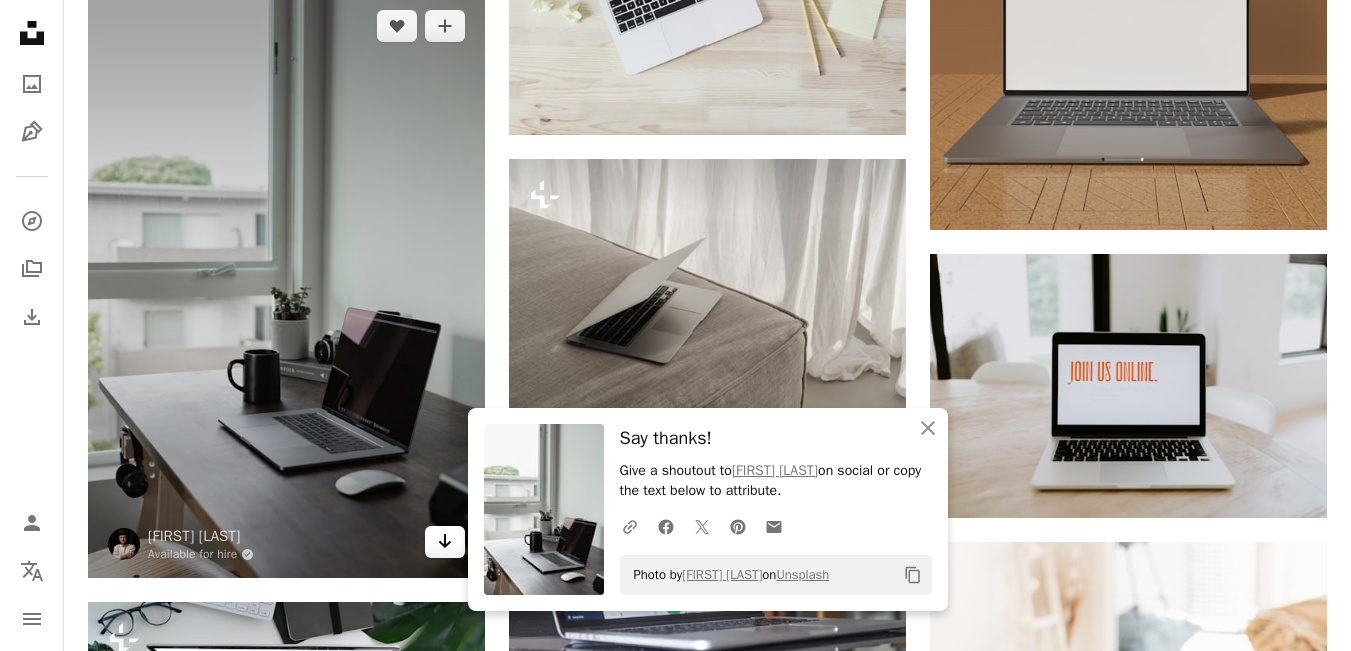 click 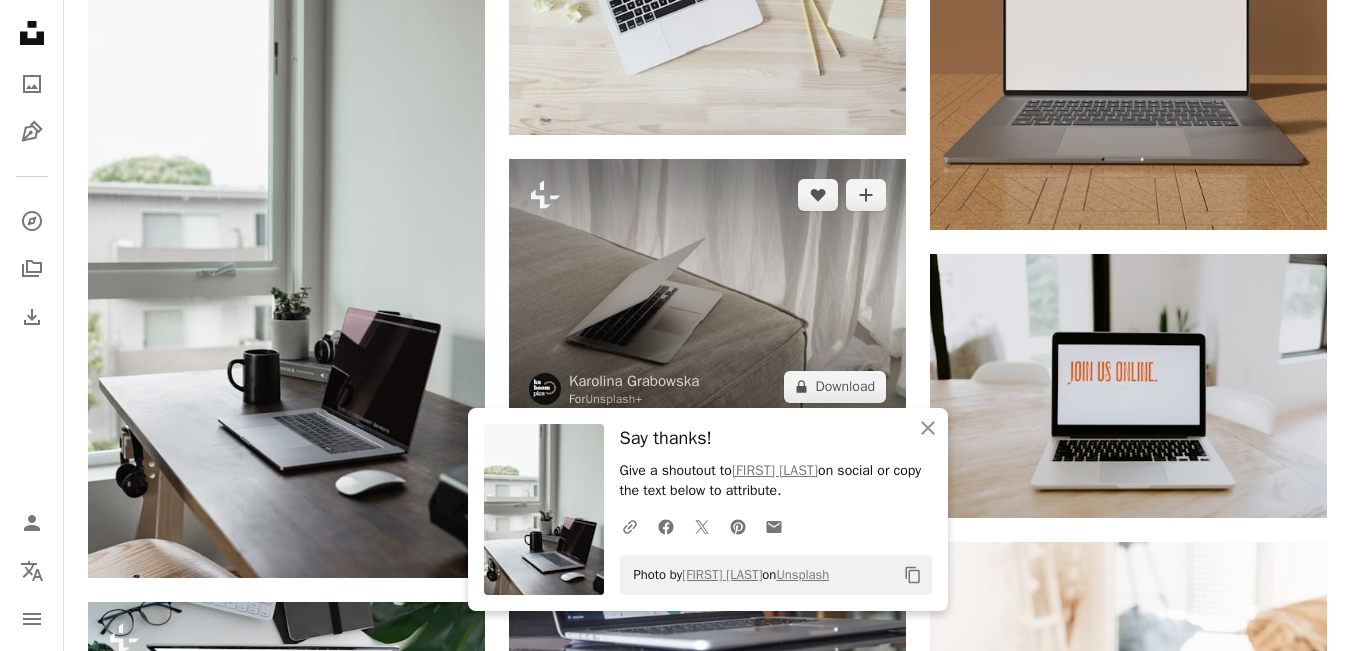 click at bounding box center (707, 291) 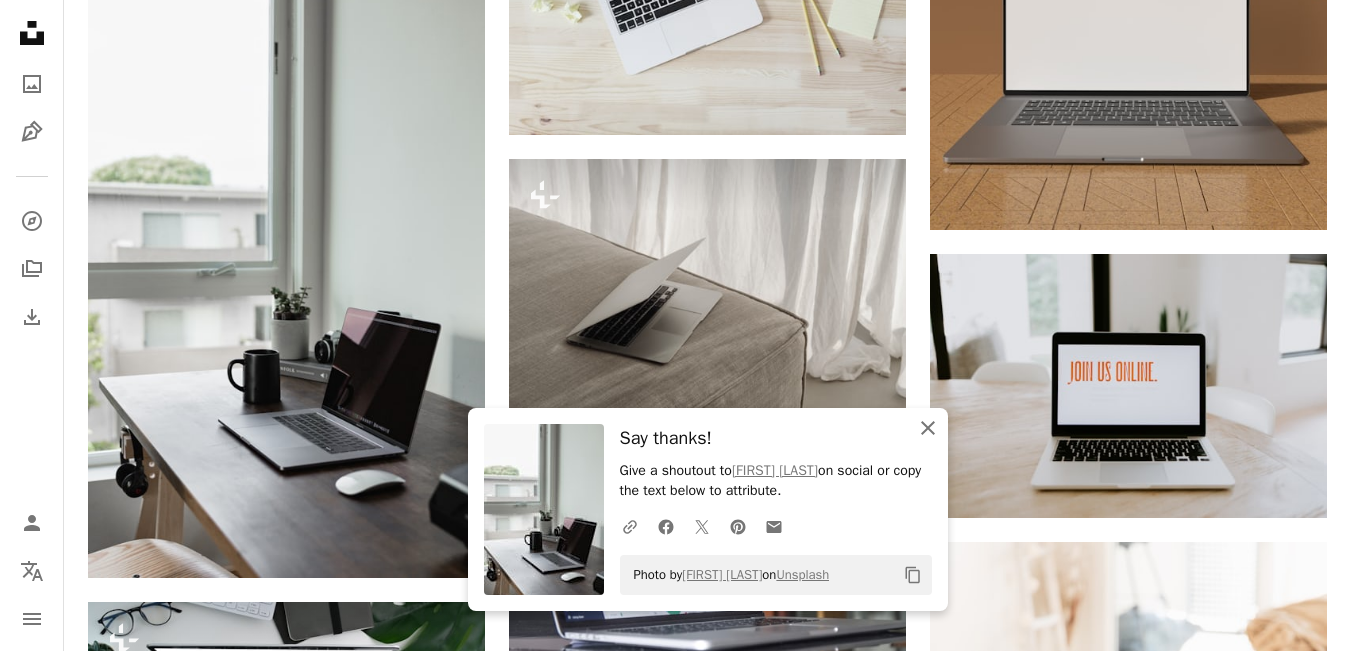 click 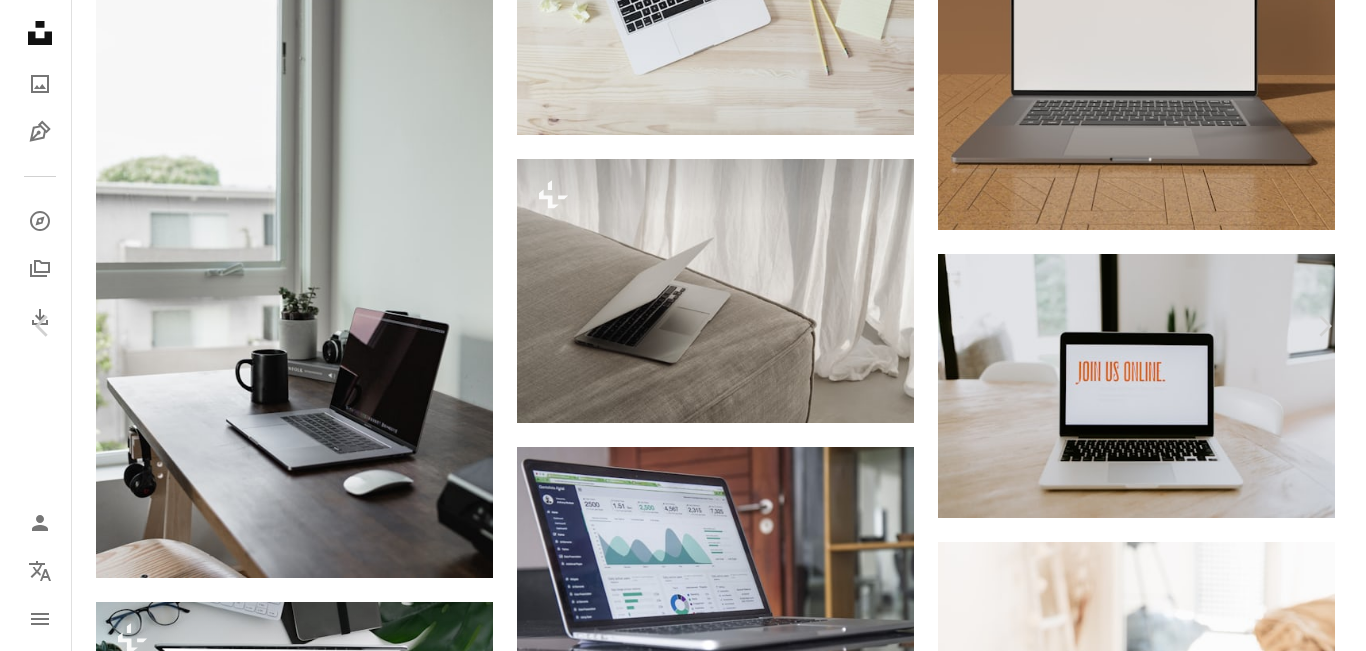 scroll, scrollTop: 4400, scrollLeft: 0, axis: vertical 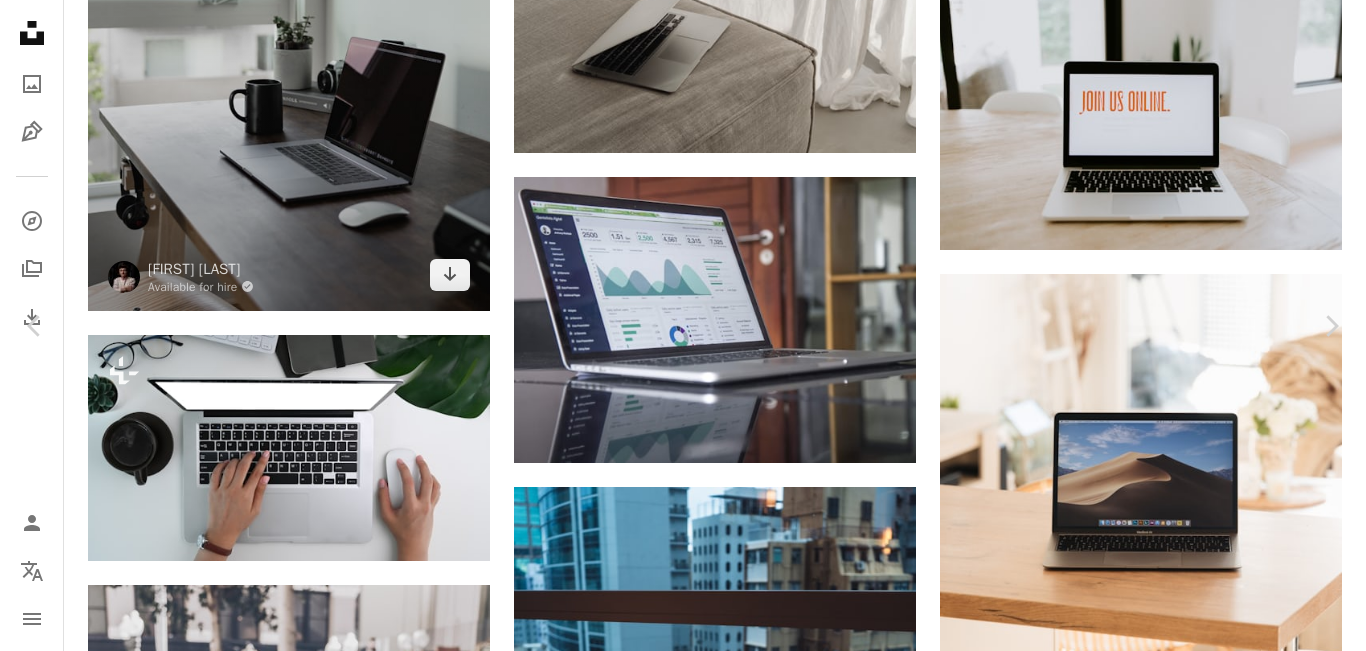 click on "An X shape" at bounding box center (20, 20) 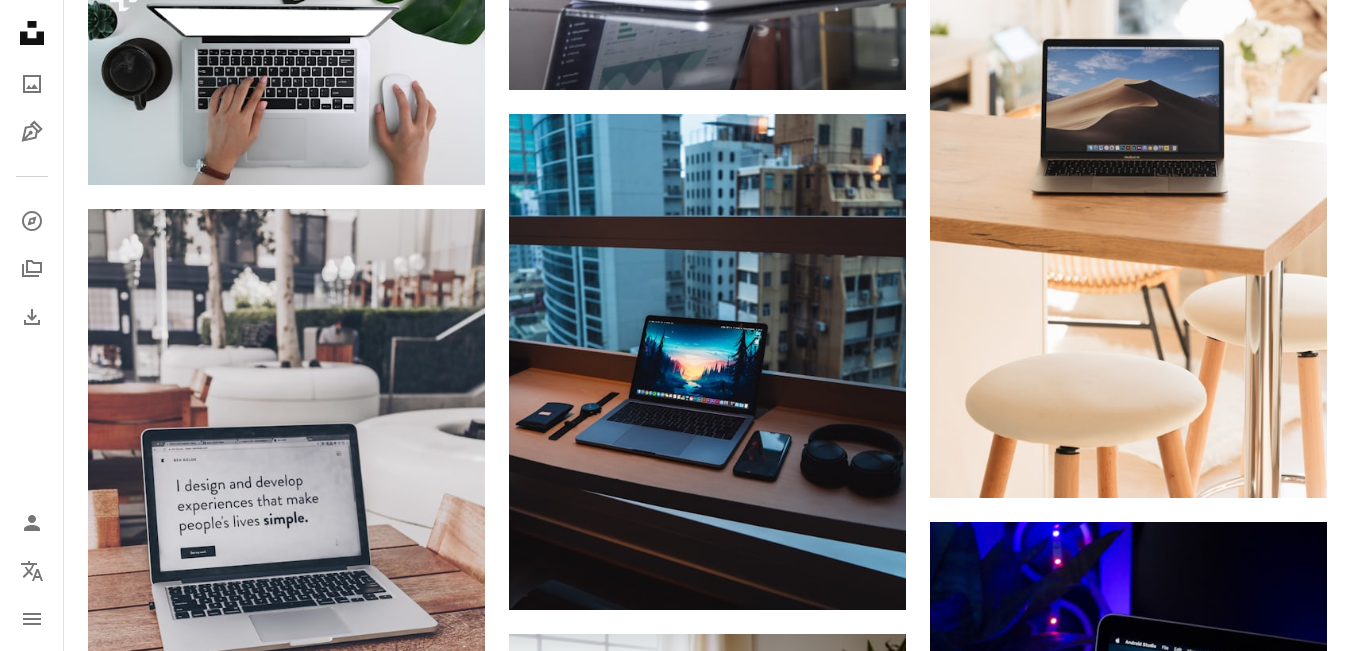 scroll, scrollTop: 4760, scrollLeft: 0, axis: vertical 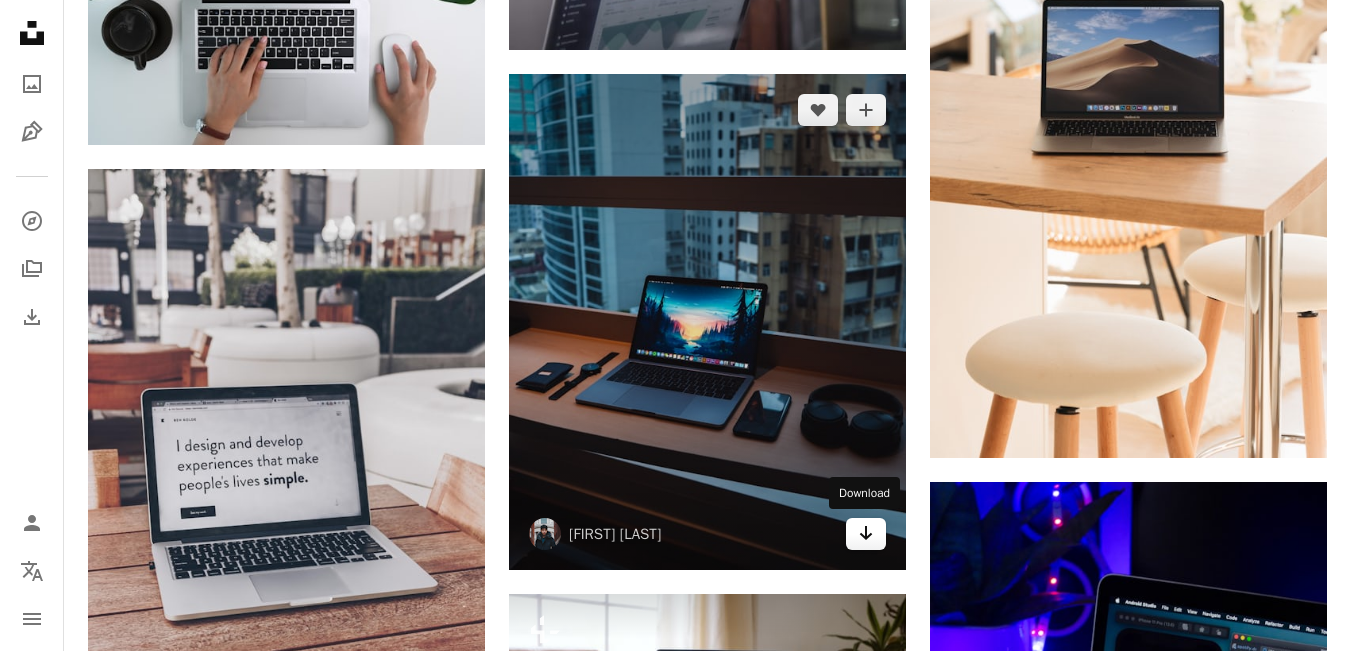 click on "Arrow pointing down" 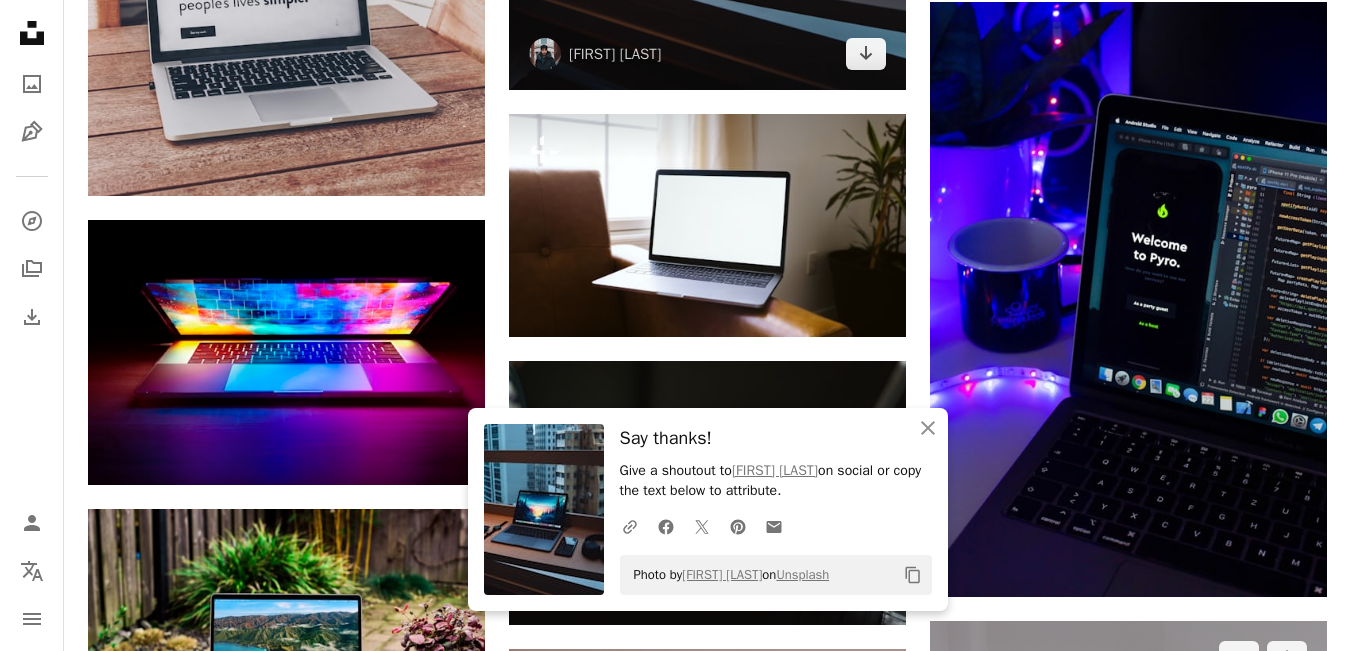scroll, scrollTop: 5520, scrollLeft: 0, axis: vertical 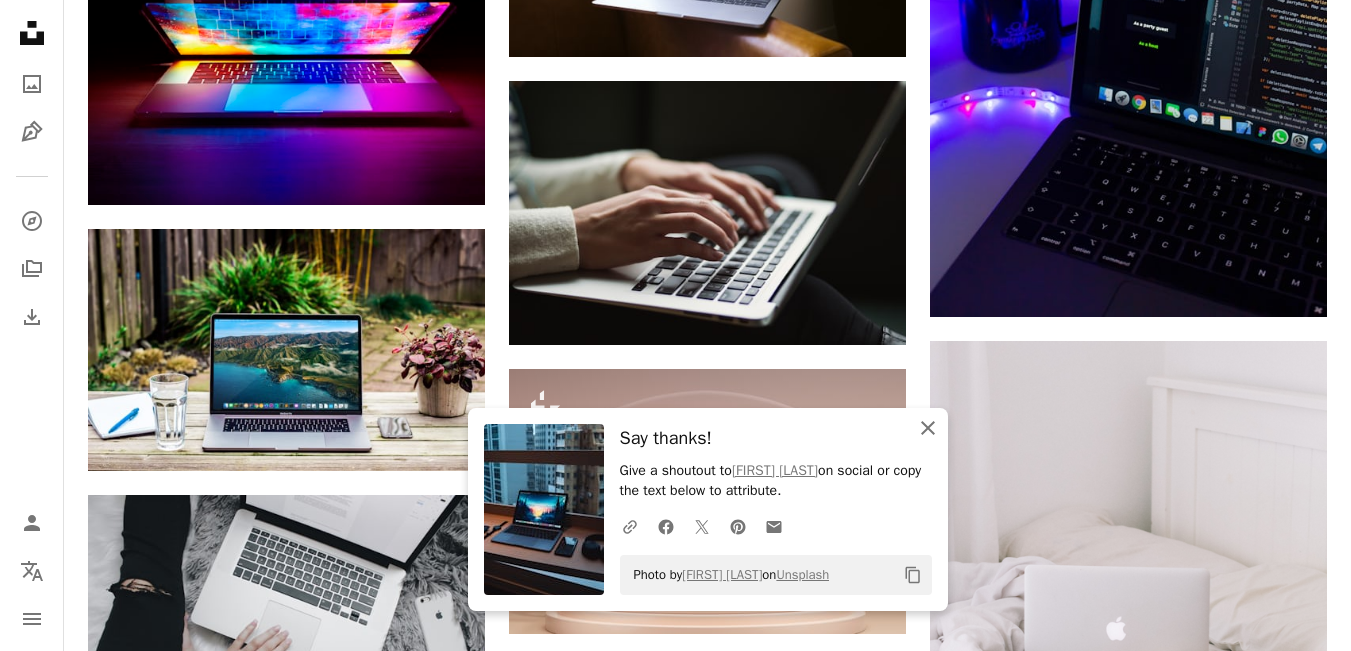 click on "An X shape" 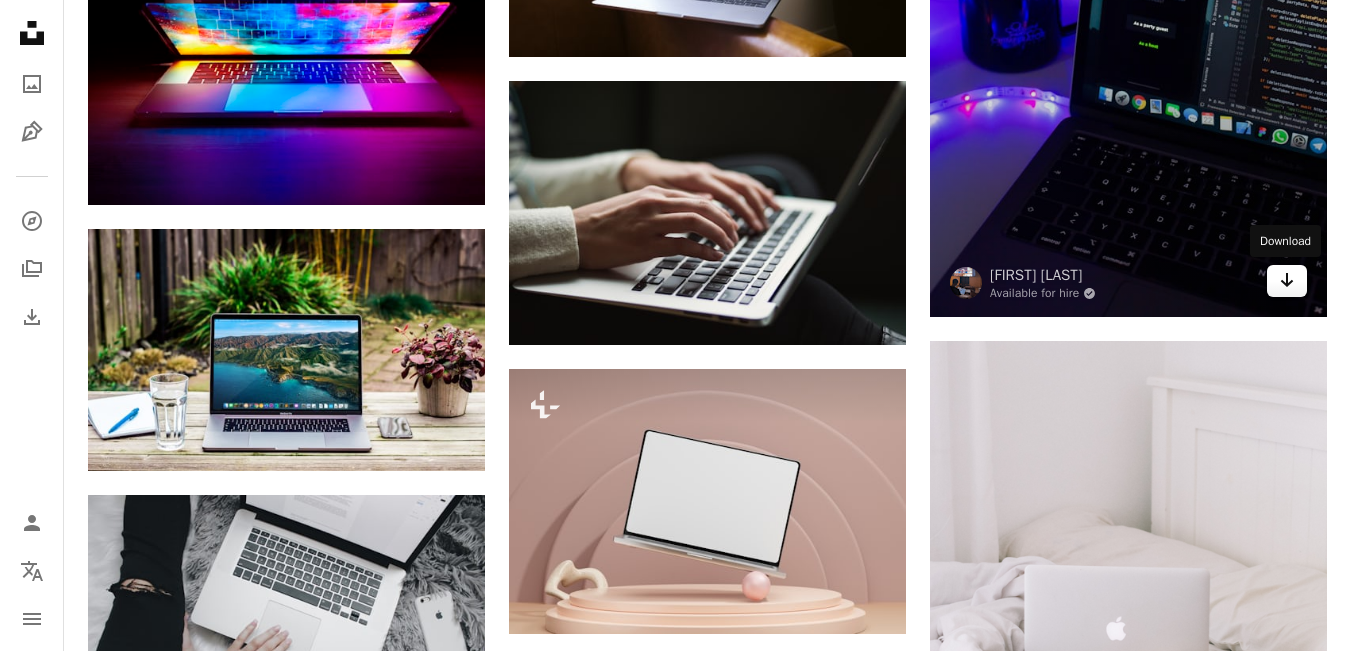 click on "Arrow pointing down" 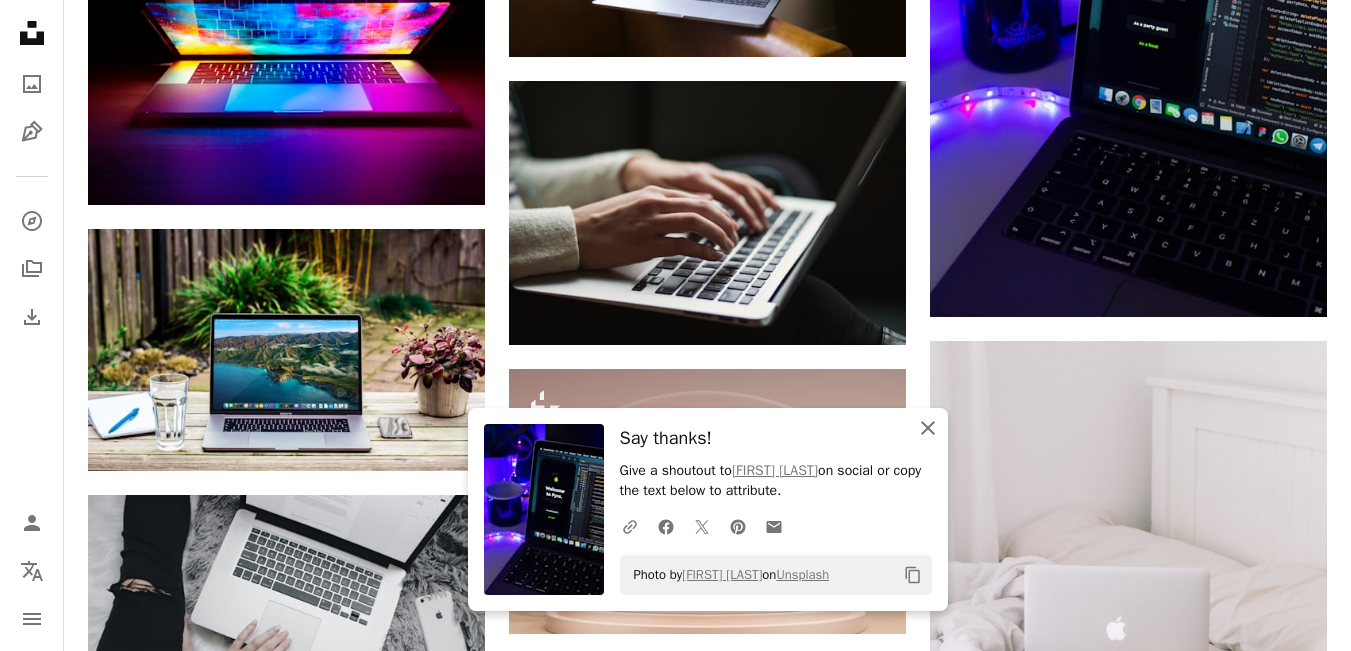 click 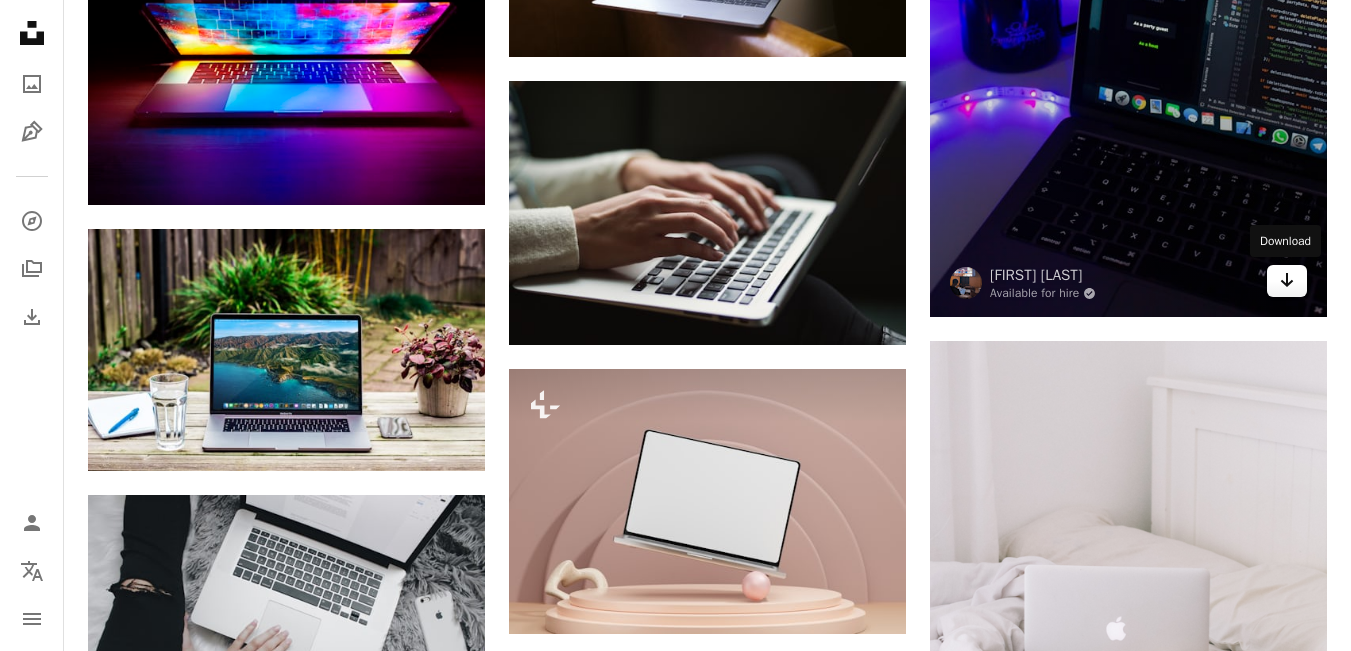 click on "Arrow pointing down" 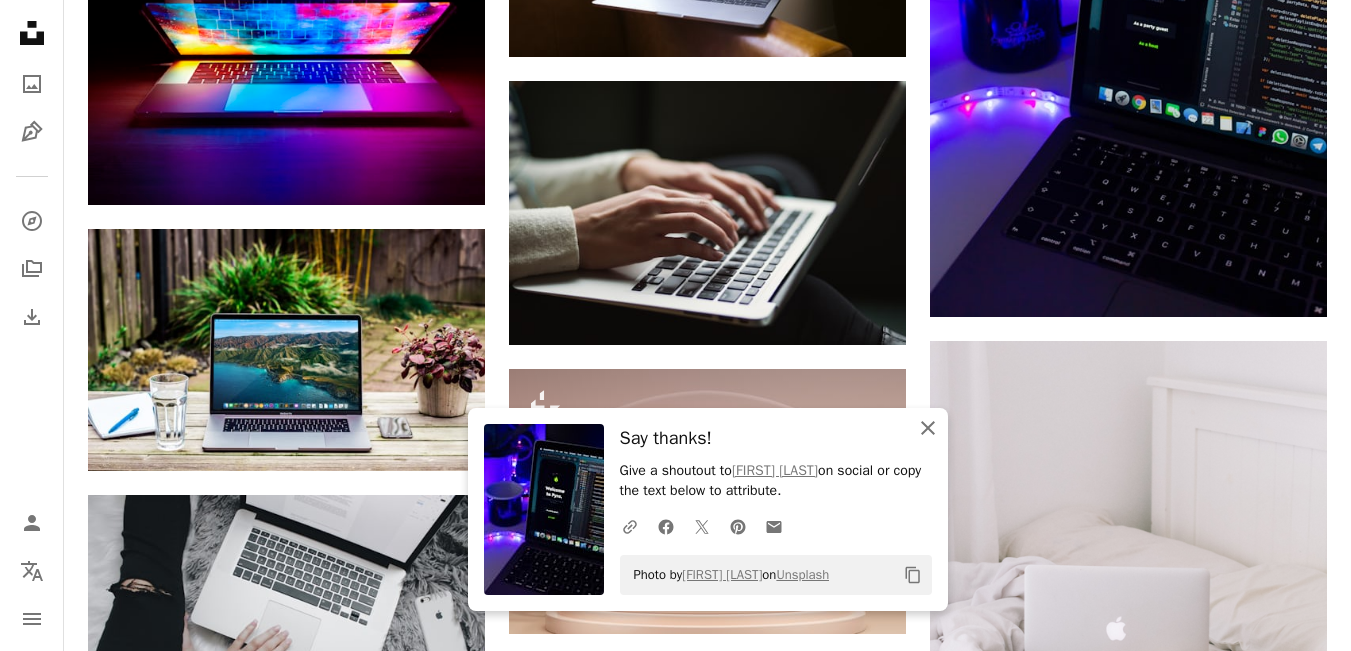 click on "An X shape" 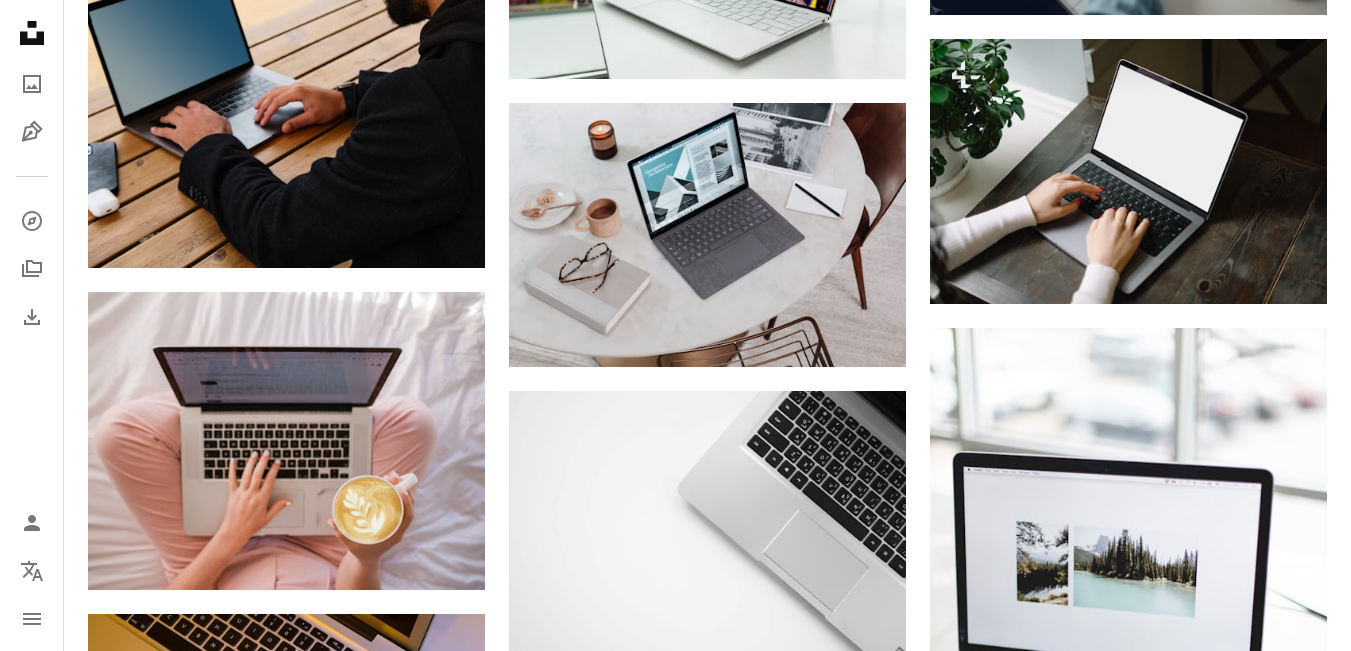 scroll, scrollTop: 6960, scrollLeft: 0, axis: vertical 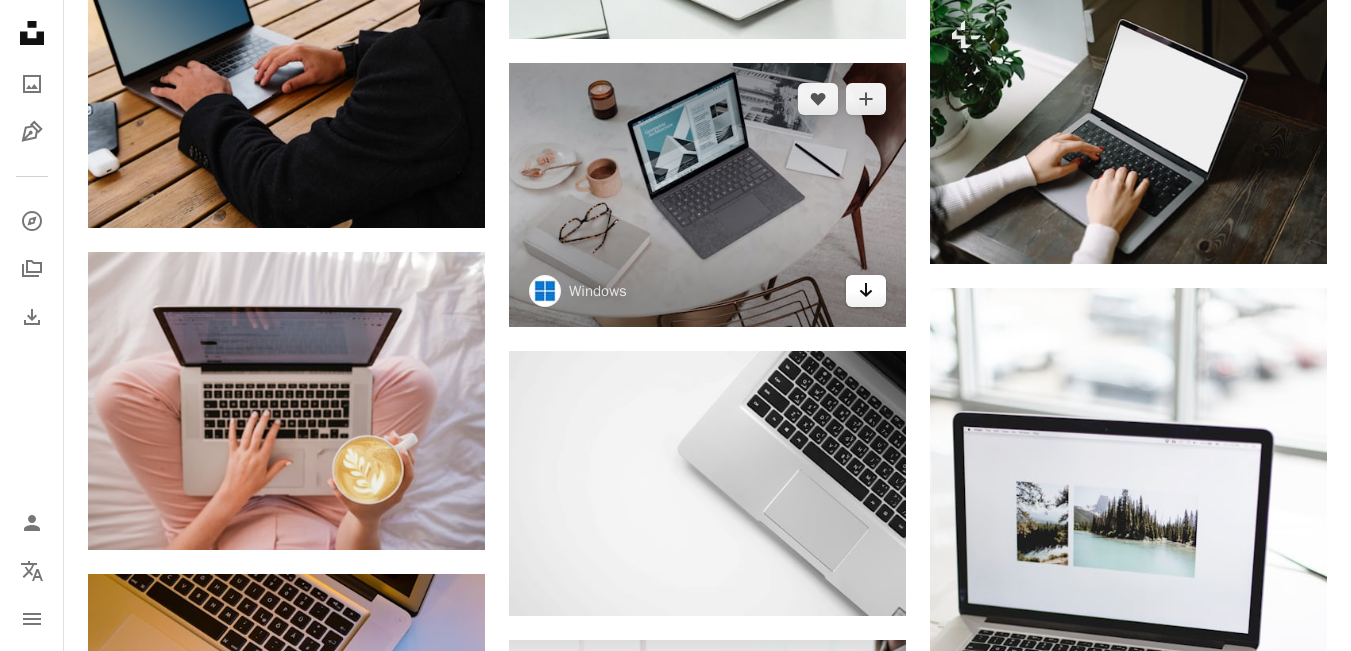 click 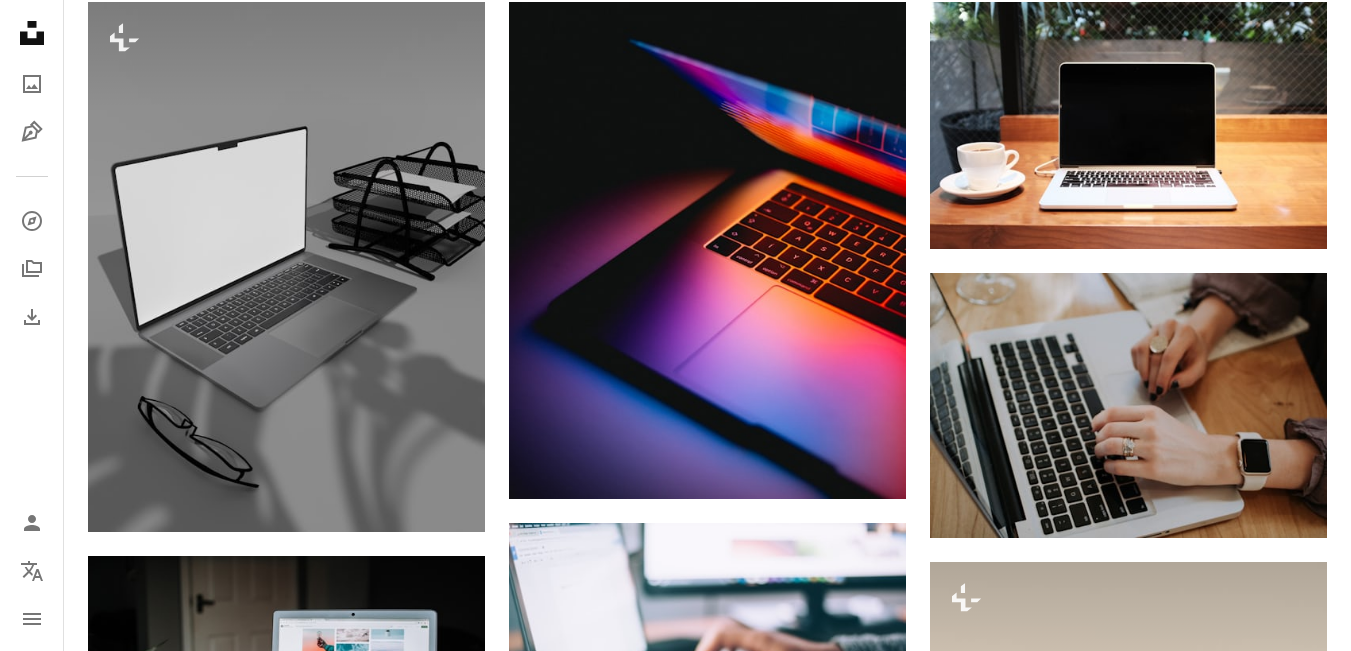 scroll, scrollTop: 0, scrollLeft: 0, axis: both 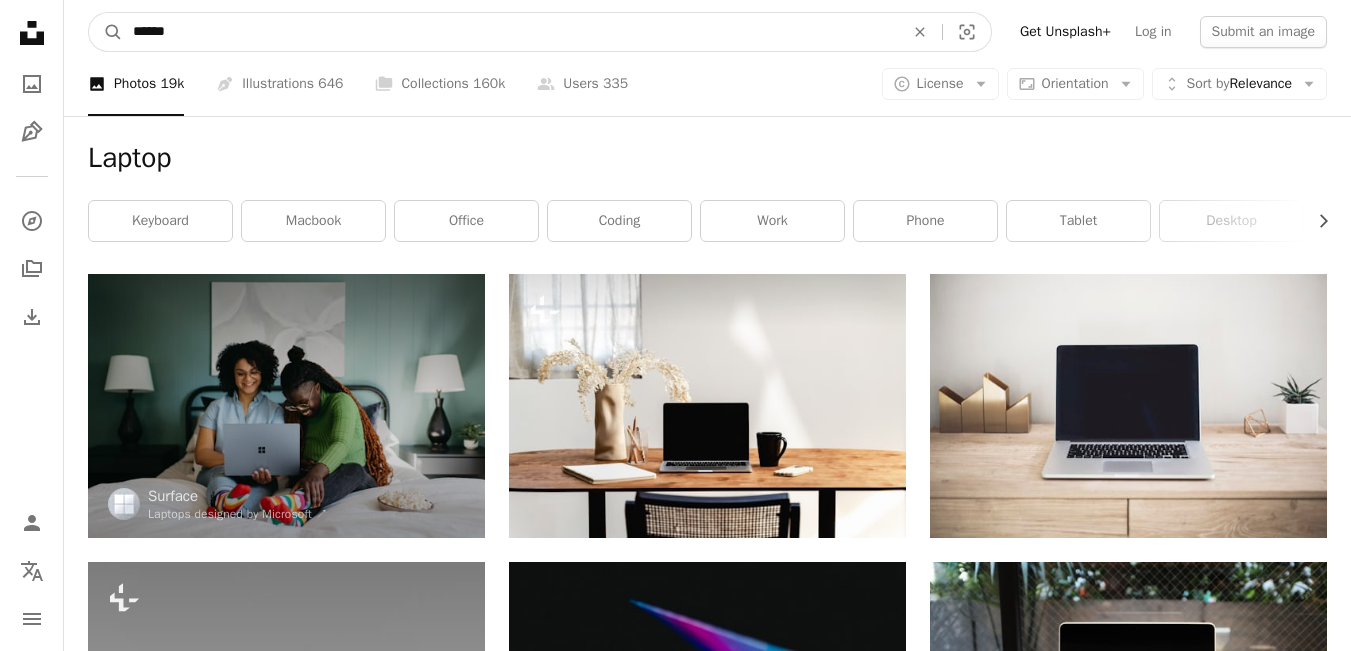 click on "******" at bounding box center (510, 32) 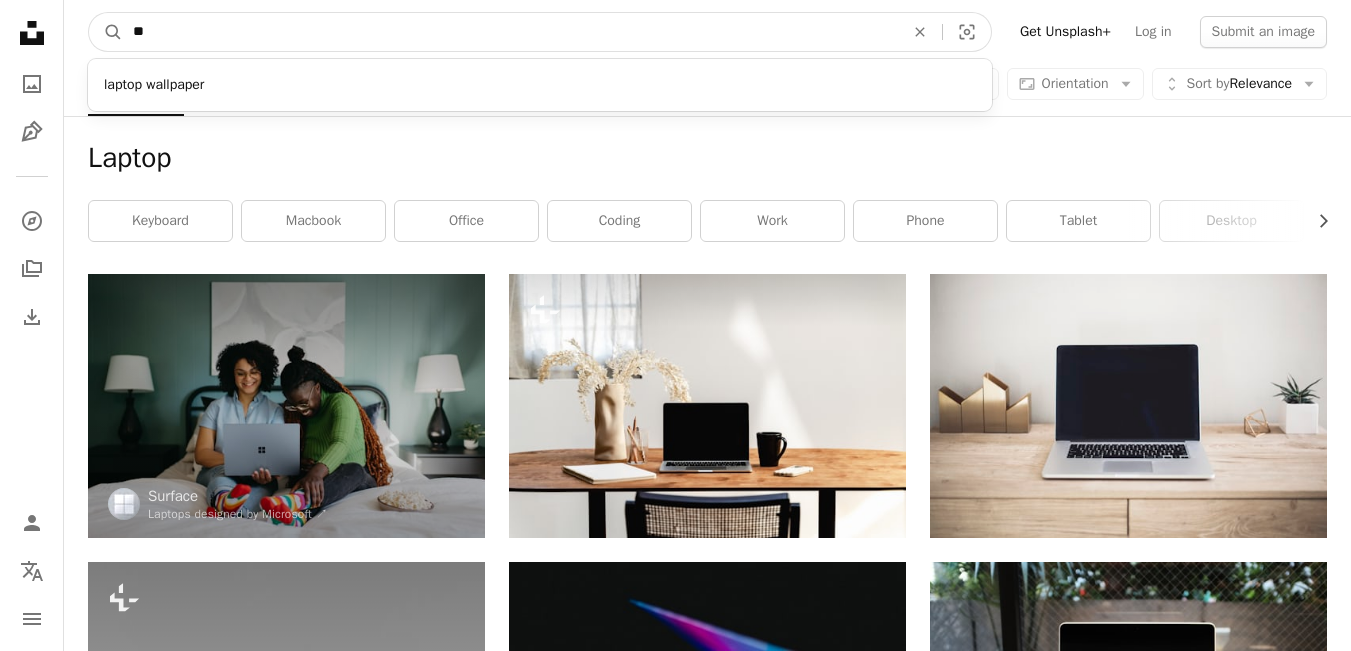 type on "*" 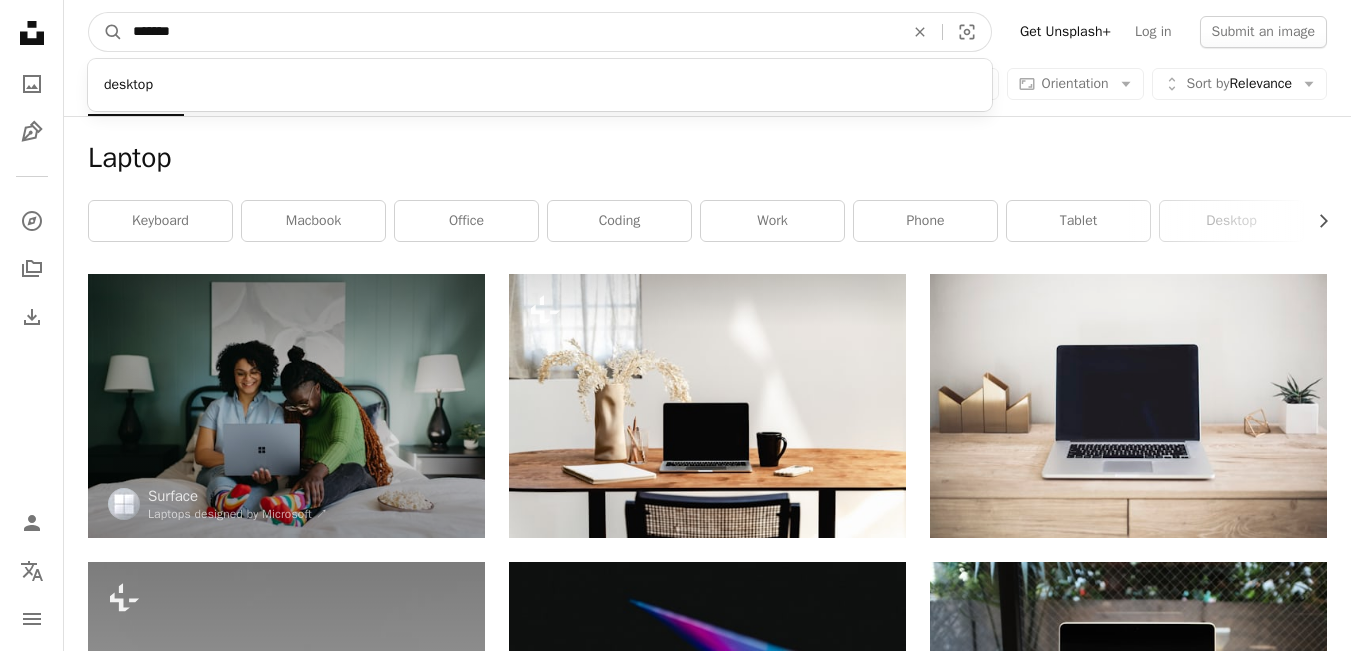 type on "*******" 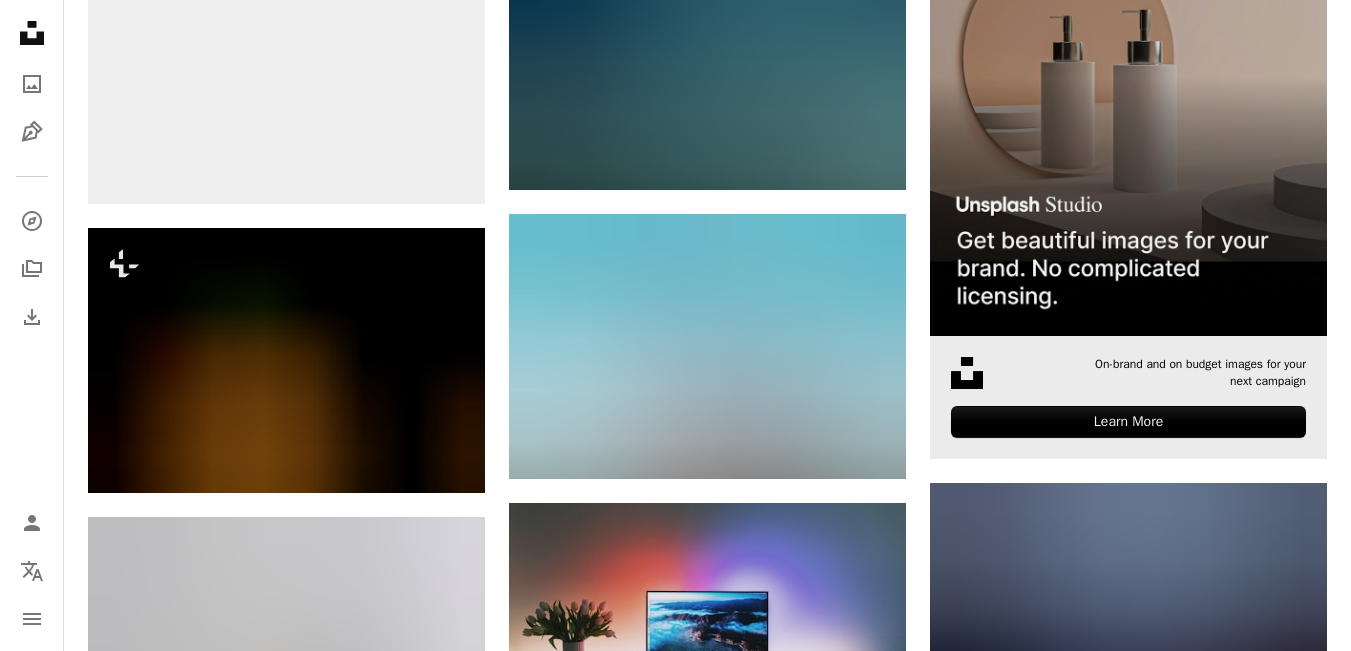 scroll, scrollTop: 600, scrollLeft: 0, axis: vertical 